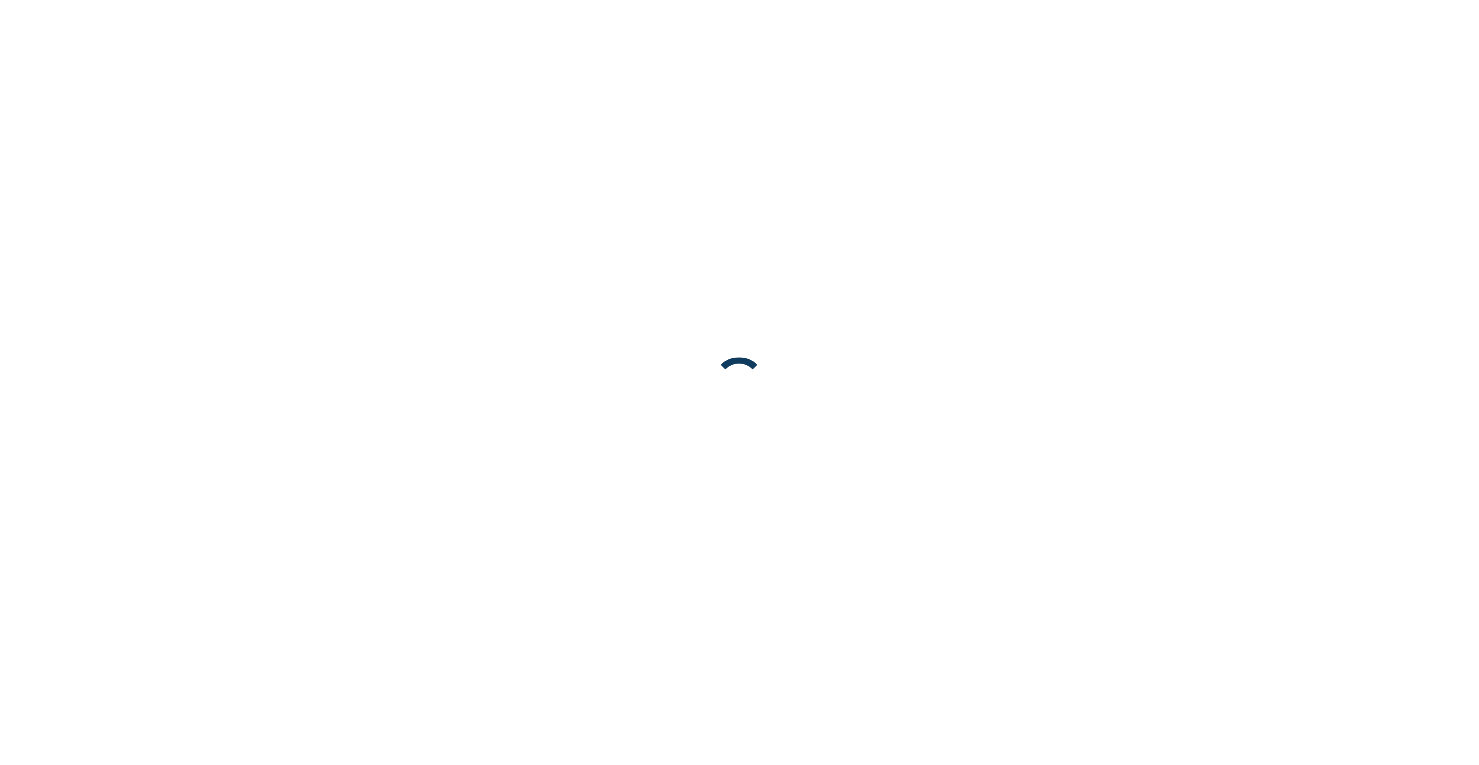 scroll, scrollTop: 0, scrollLeft: 0, axis: both 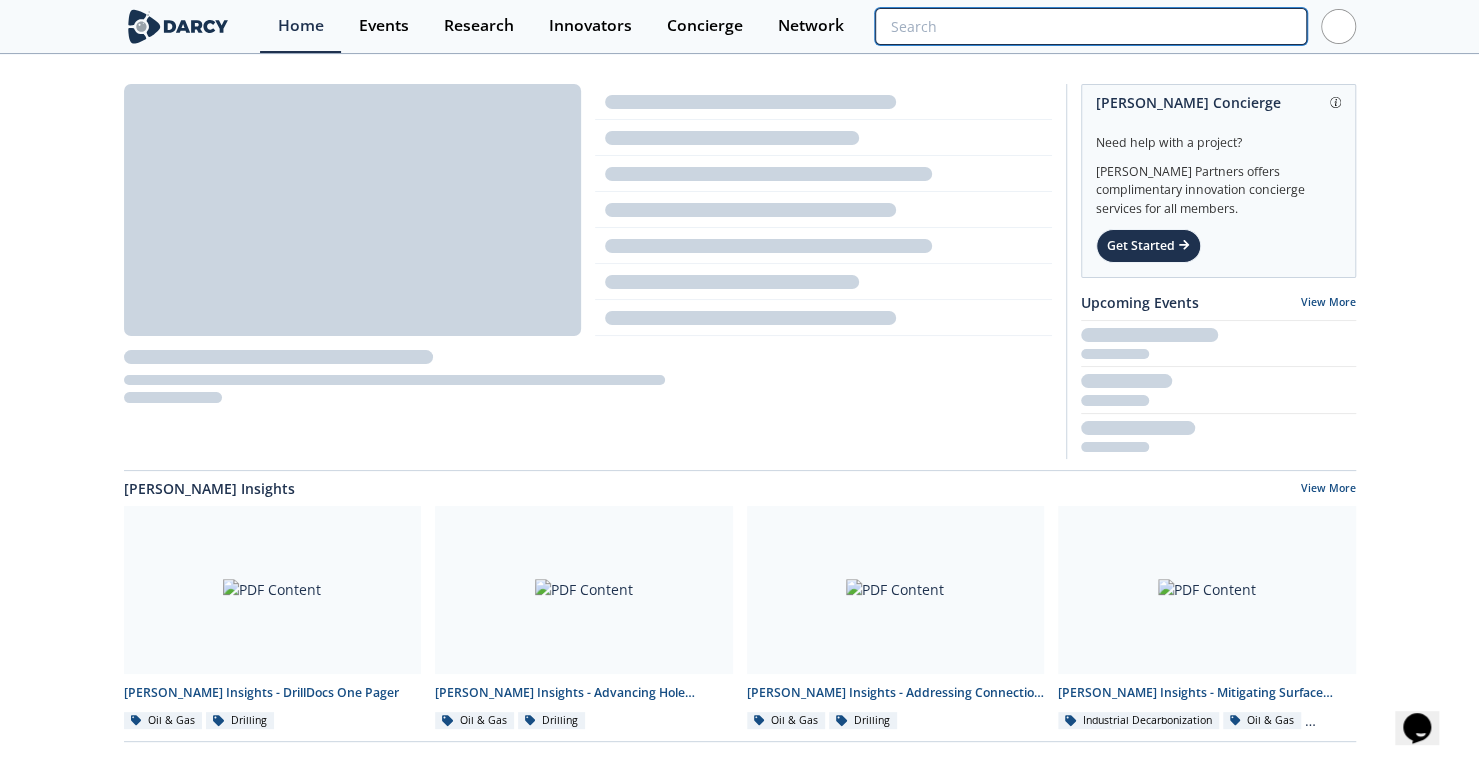 click at bounding box center (1090, 26) 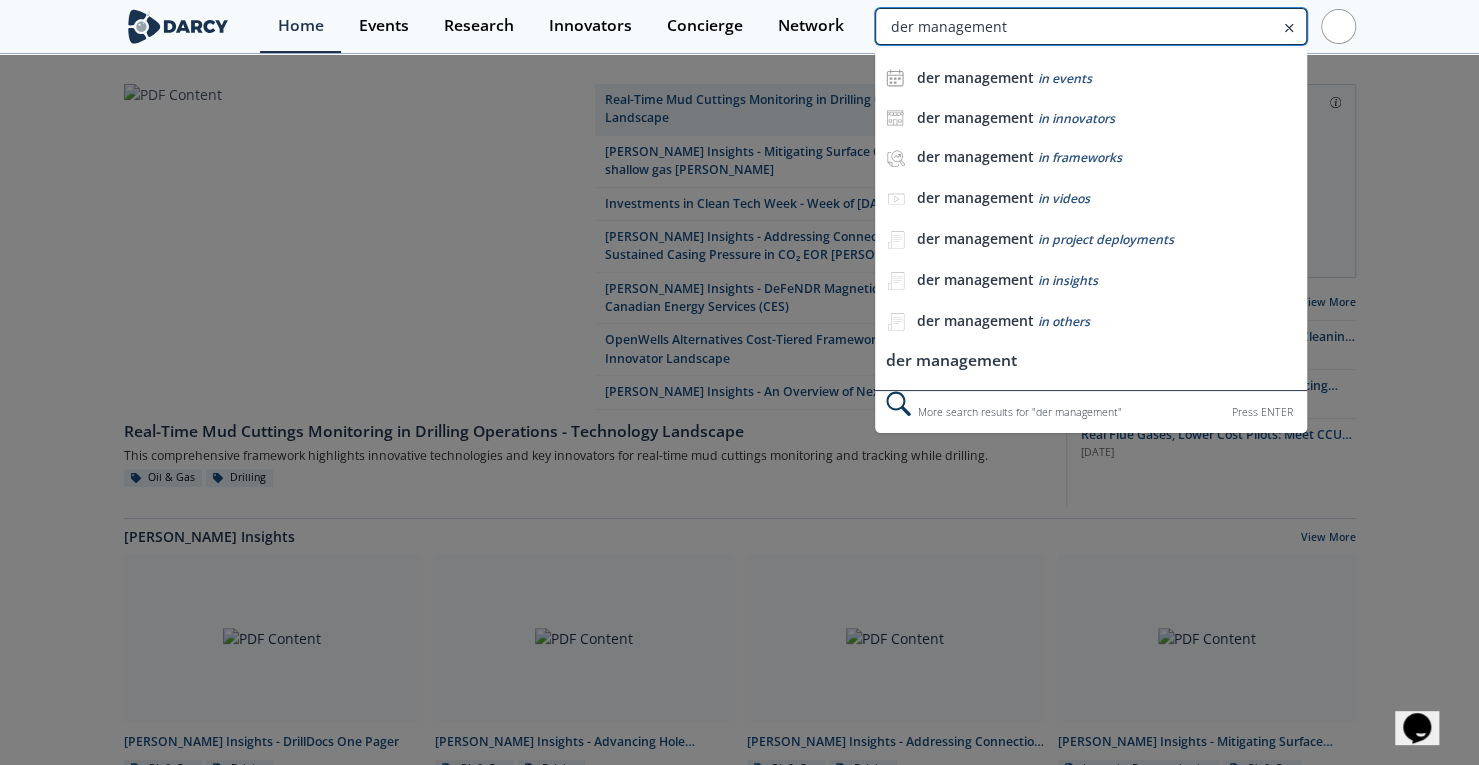 type on "der management" 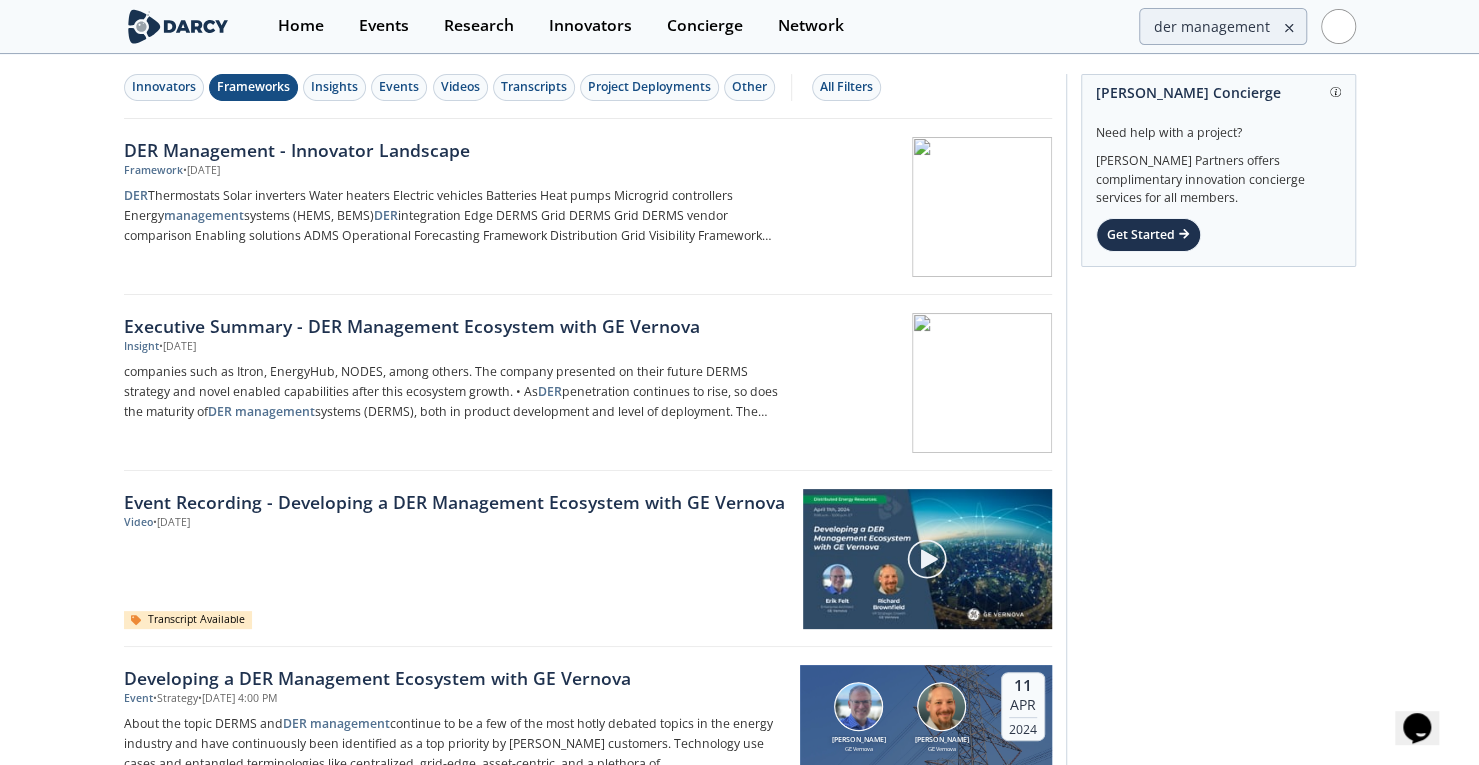 click on "Frameworks" at bounding box center (253, 87) 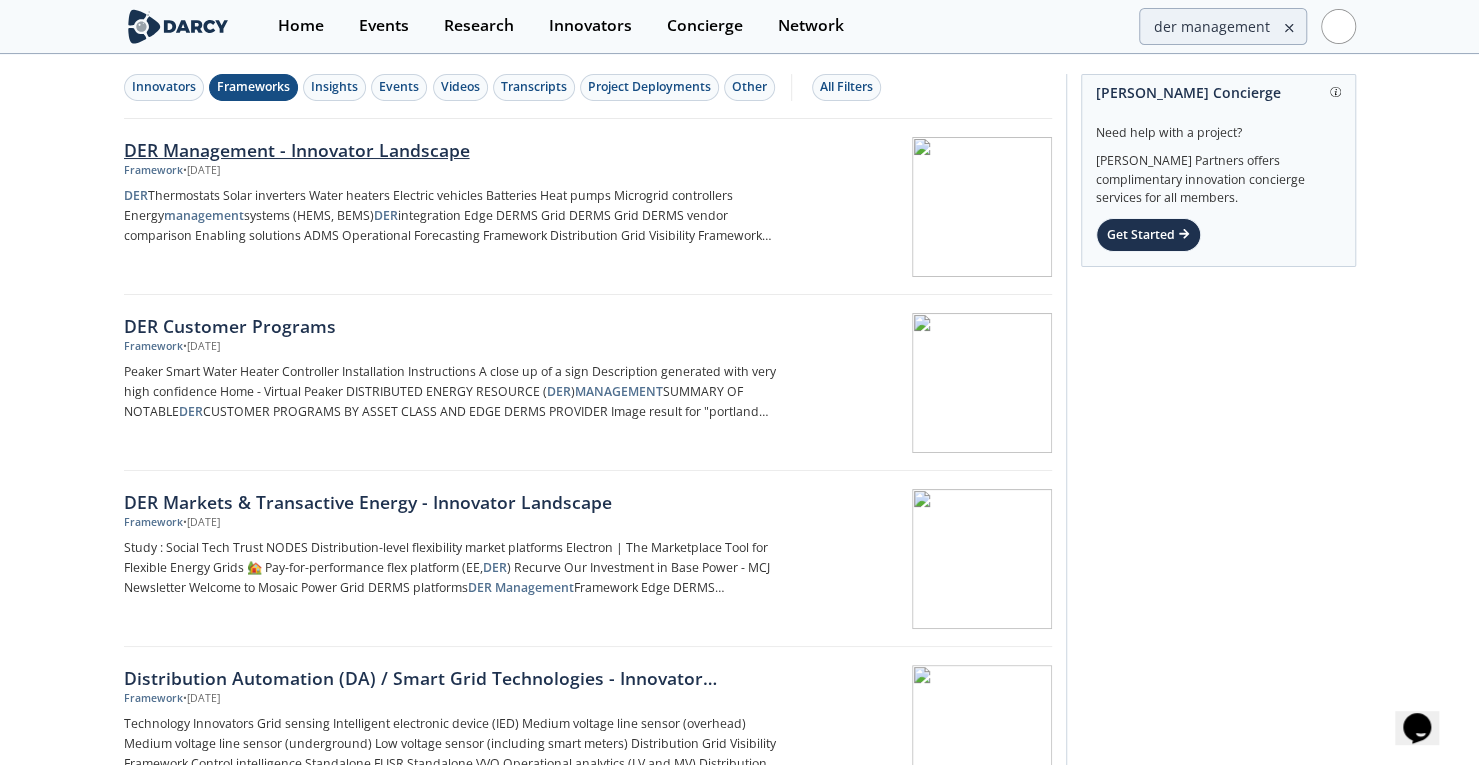 click on "DER Management - Innovator Landscape" at bounding box center [455, 150] 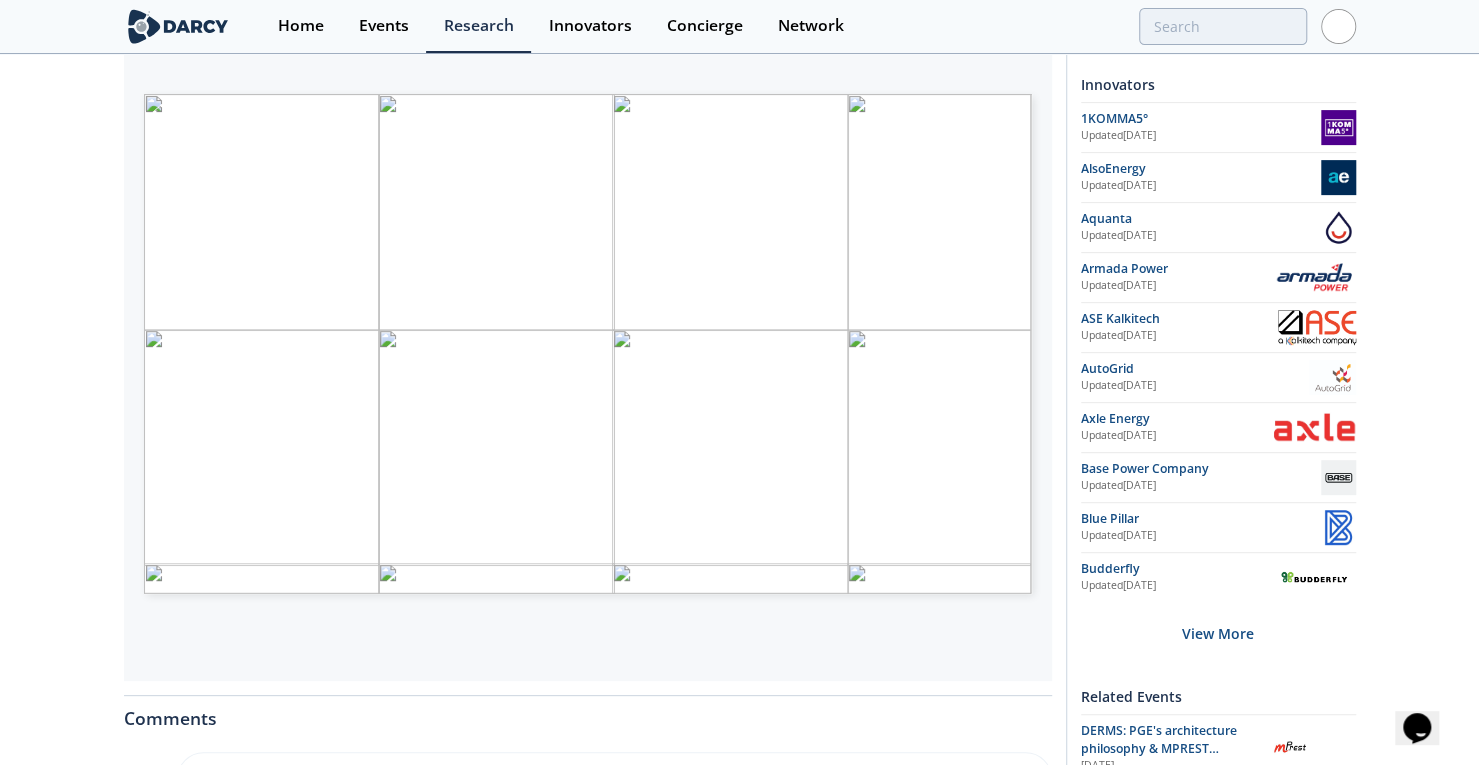 scroll, scrollTop: 400, scrollLeft: 0, axis: vertical 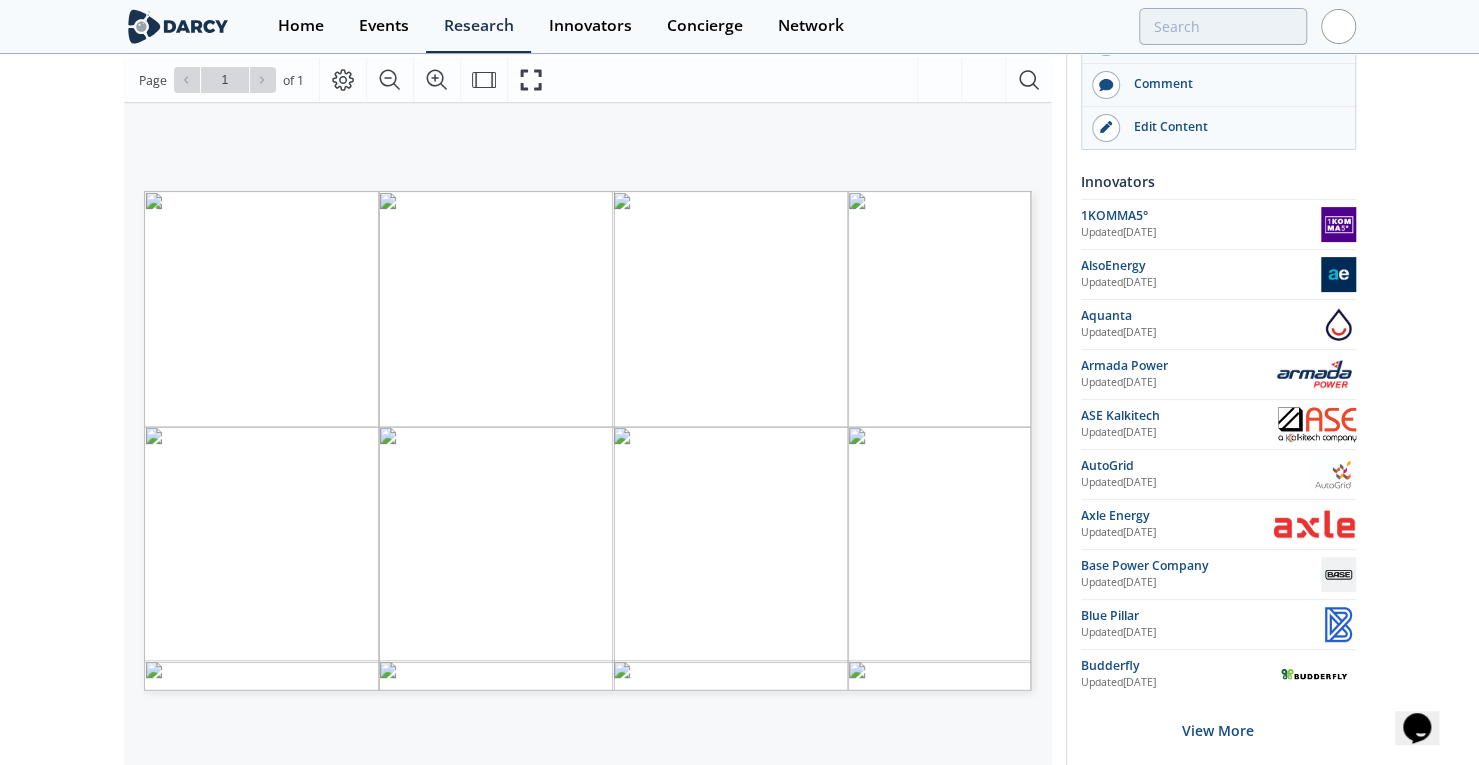 drag, startPoint x: 89, startPoint y: 237, endPoint x: 89, endPoint y: 171, distance: 66 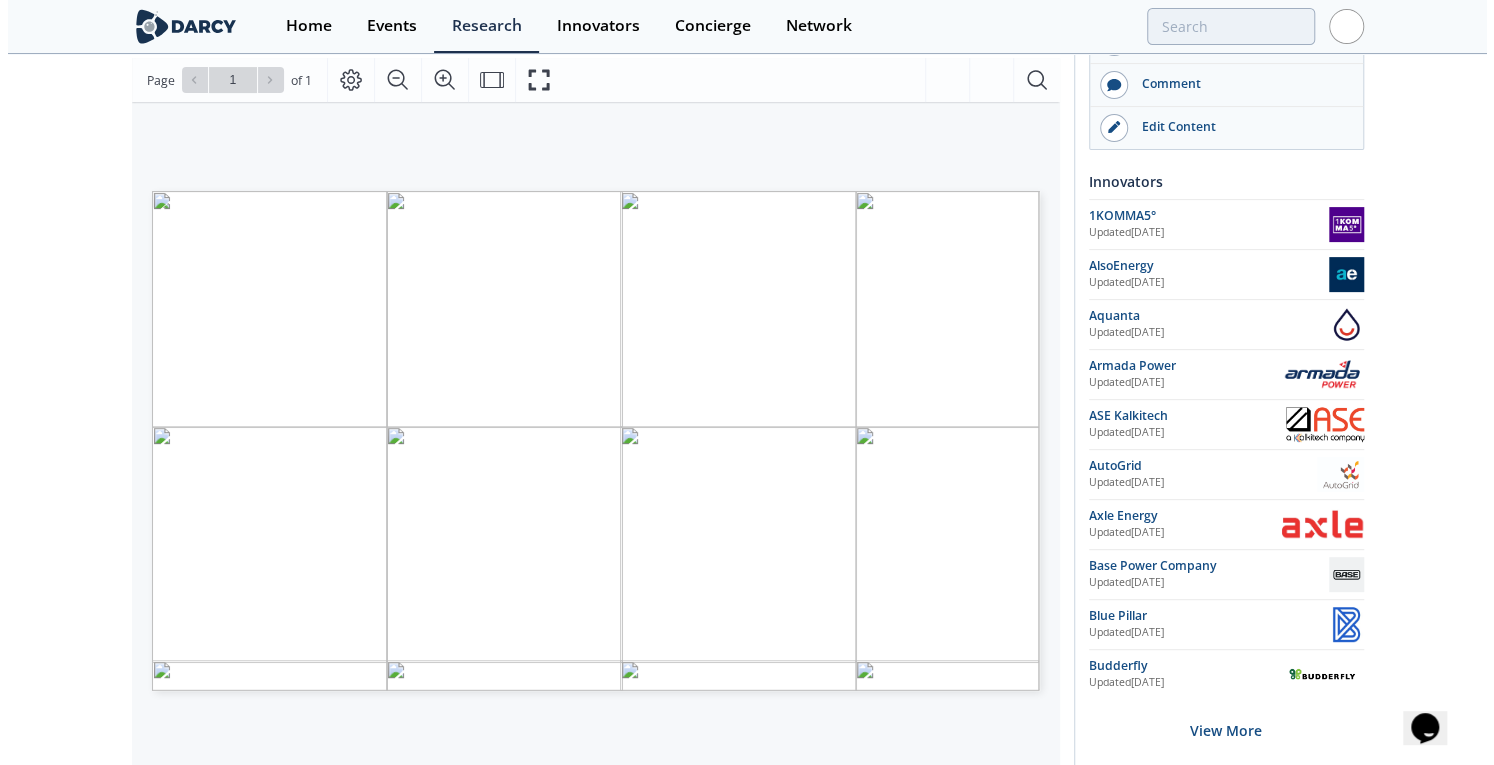 scroll, scrollTop: 253, scrollLeft: 0, axis: vertical 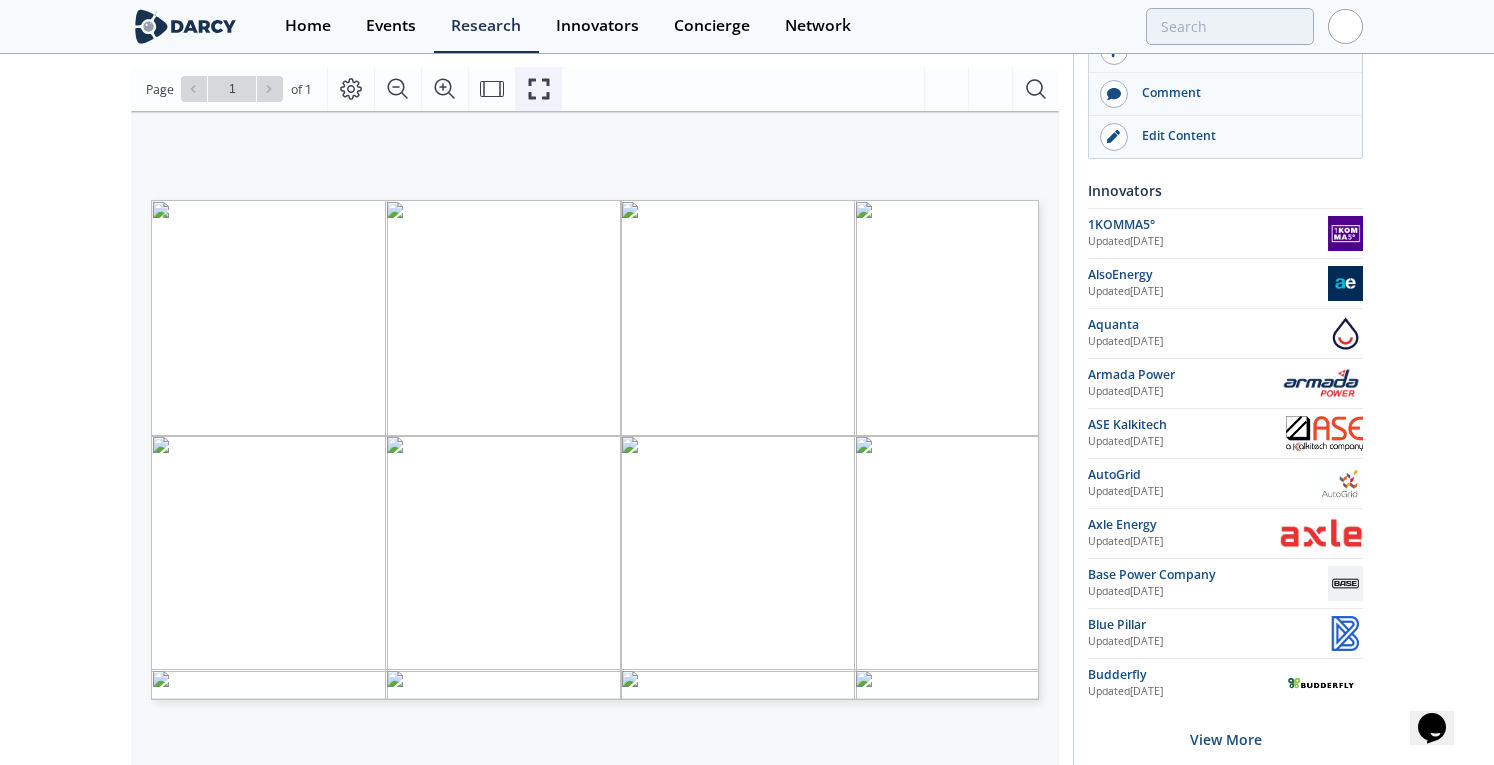 click 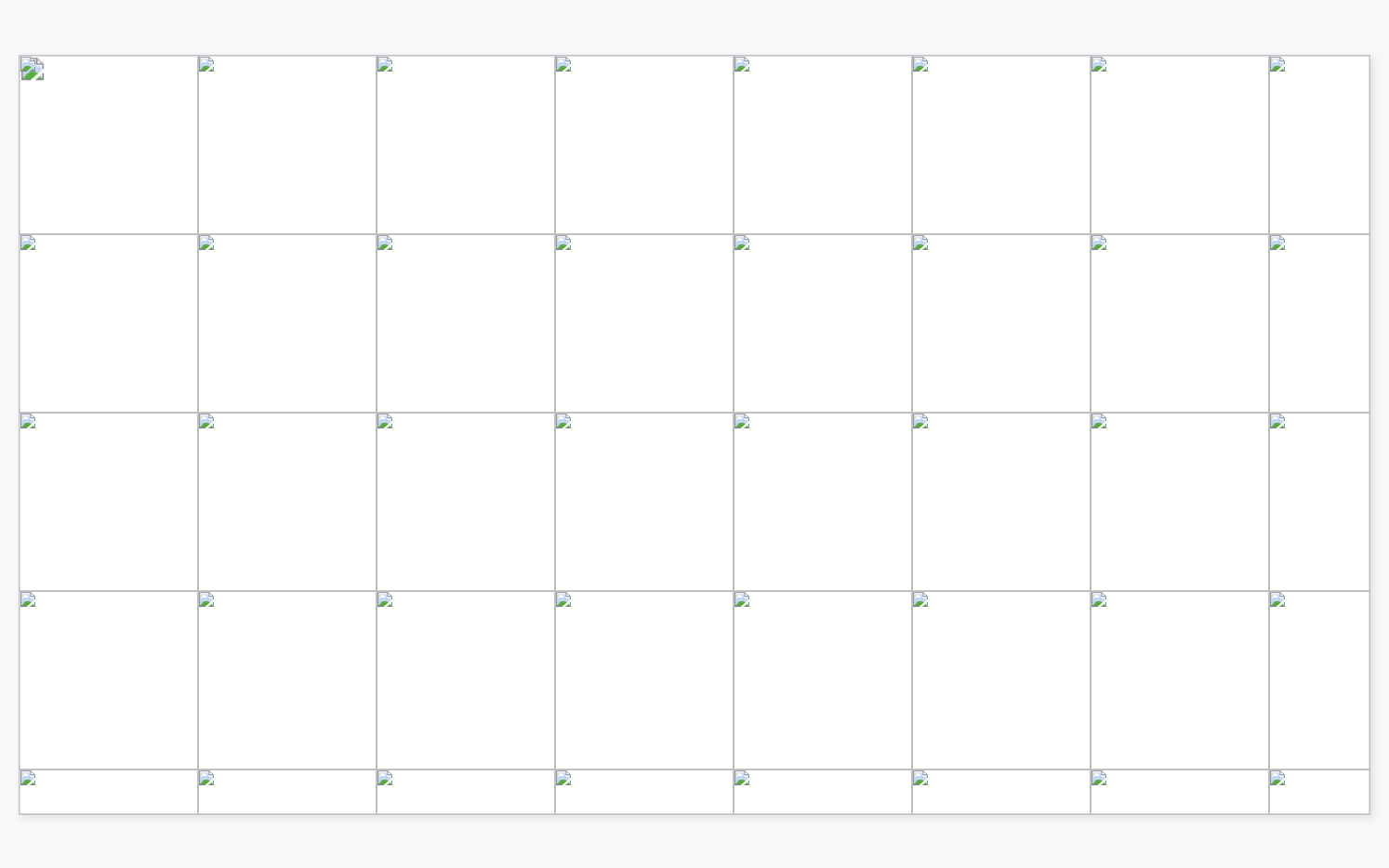 drag, startPoint x: 1275, startPoint y: 442, endPoint x: 1289, endPoint y: 434, distance: 16.124515 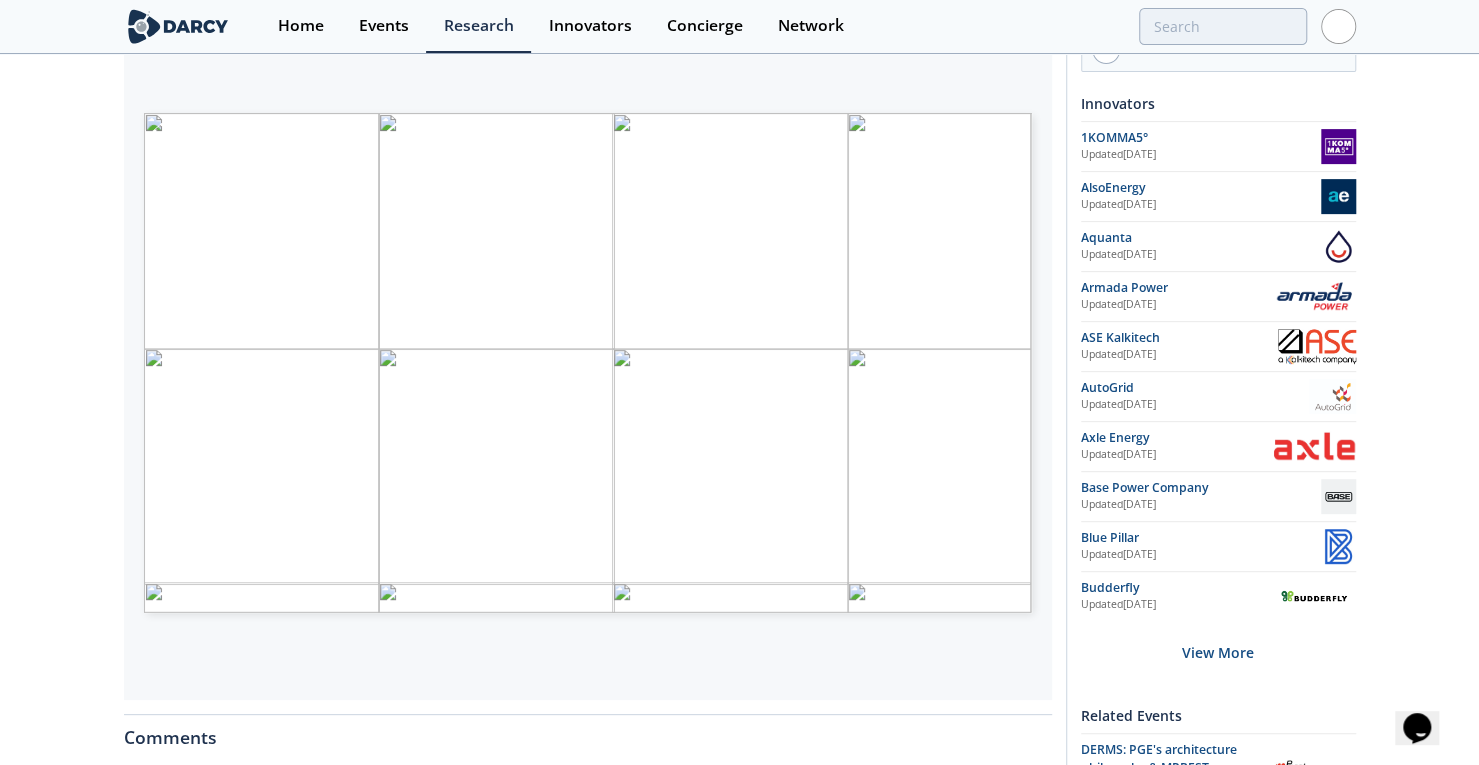 scroll, scrollTop: 516, scrollLeft: 0, axis: vertical 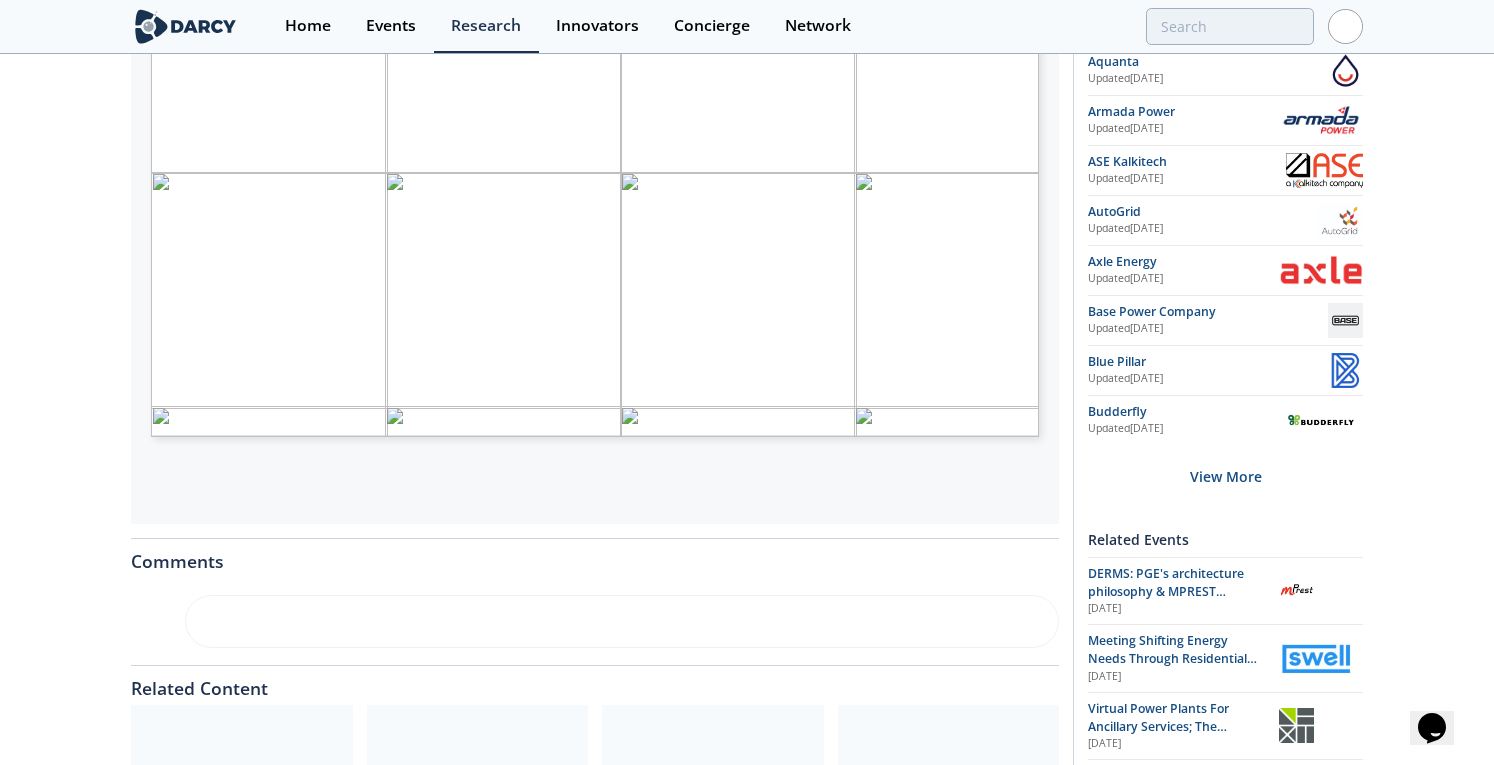 click at bounding box center (1057, 490) 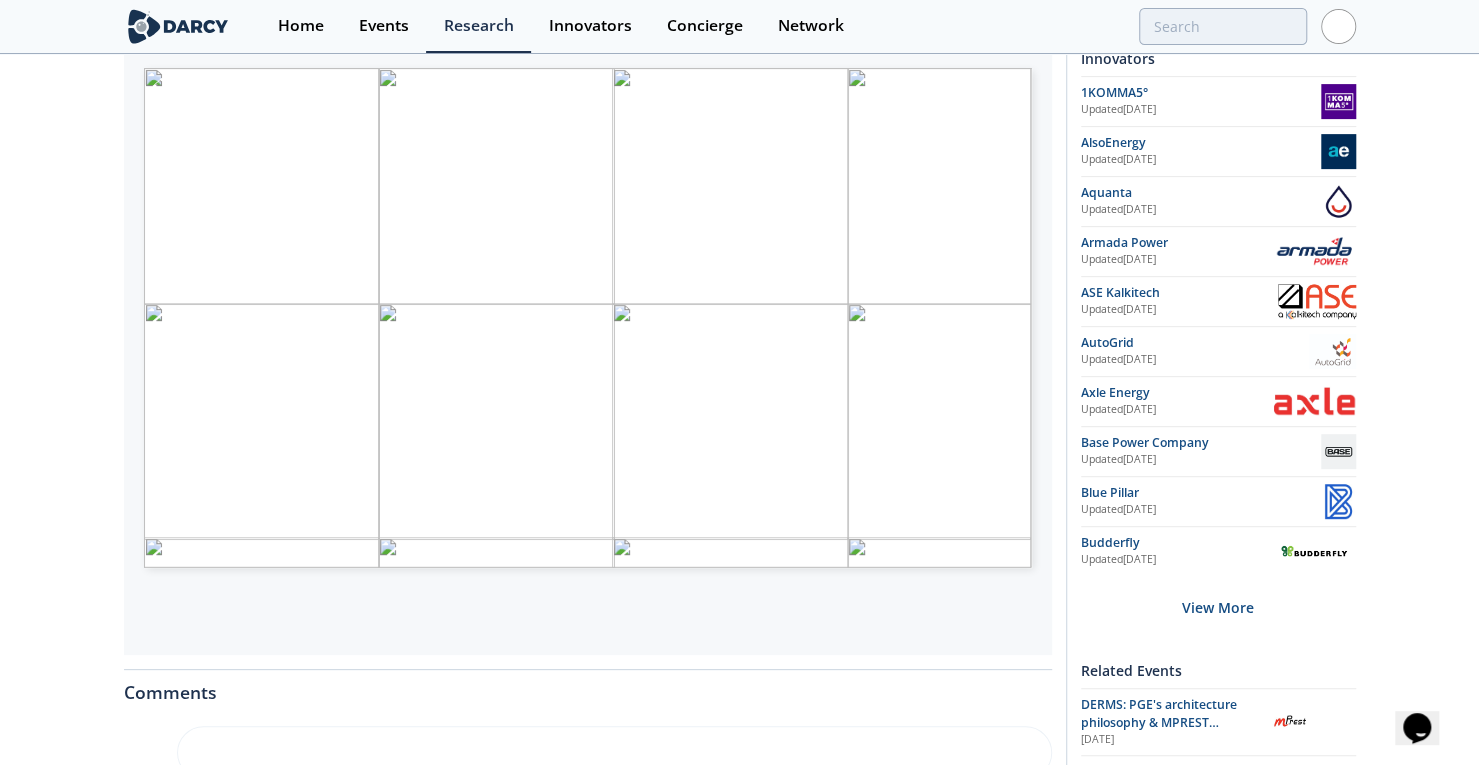 scroll, scrollTop: 354, scrollLeft: 0, axis: vertical 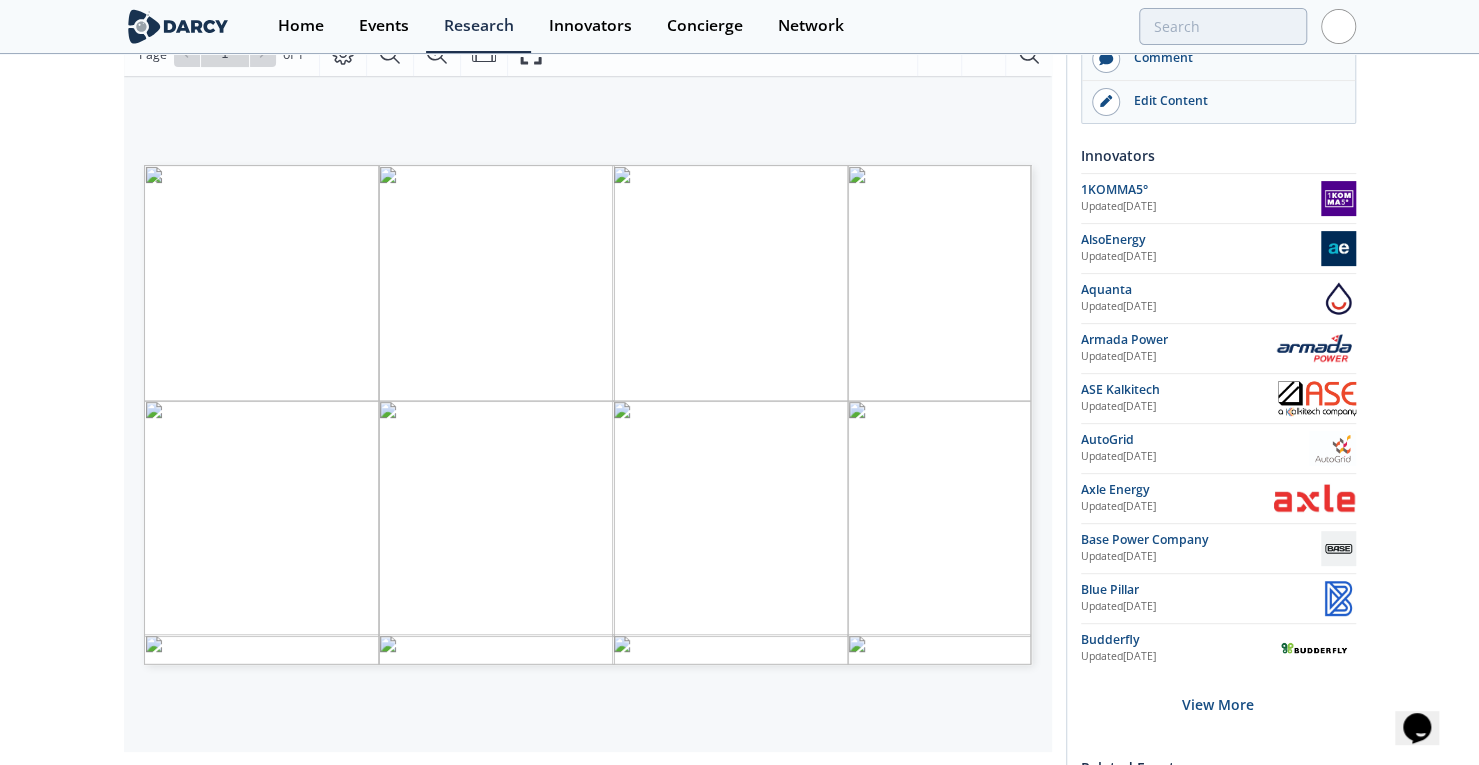 drag, startPoint x: 78, startPoint y: 244, endPoint x: 145, endPoint y: 147, distance: 117.88978 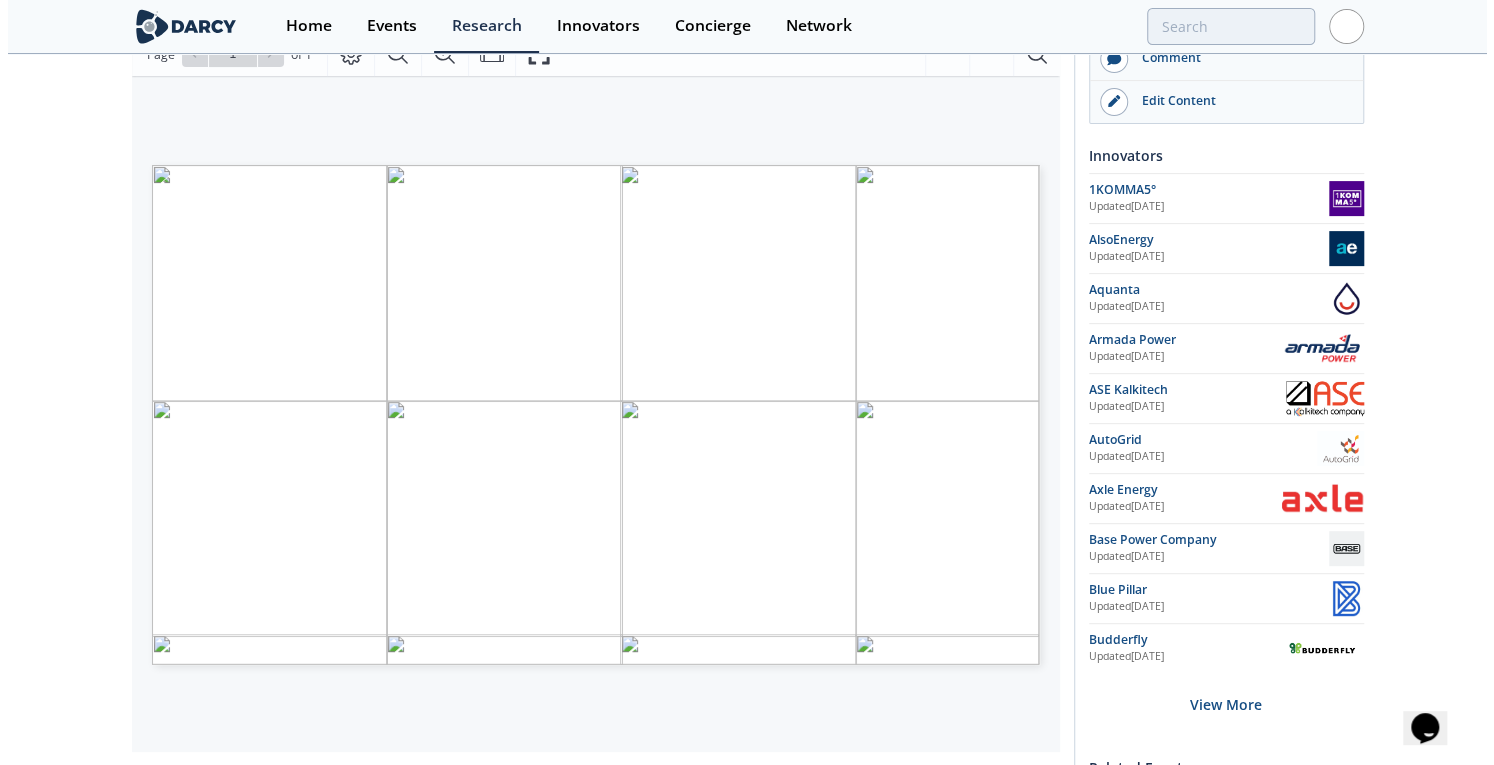 scroll, scrollTop: 276, scrollLeft: 0, axis: vertical 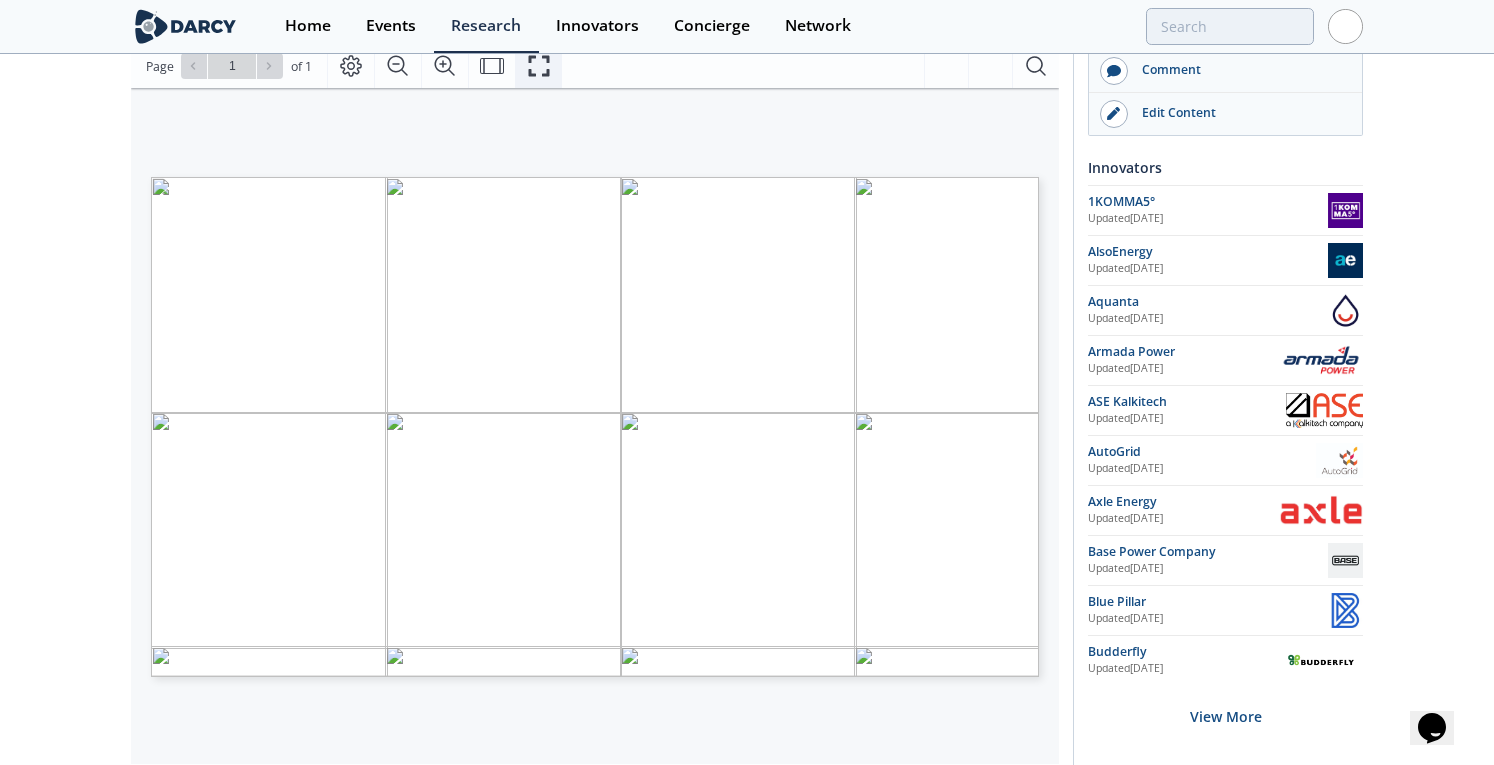 click 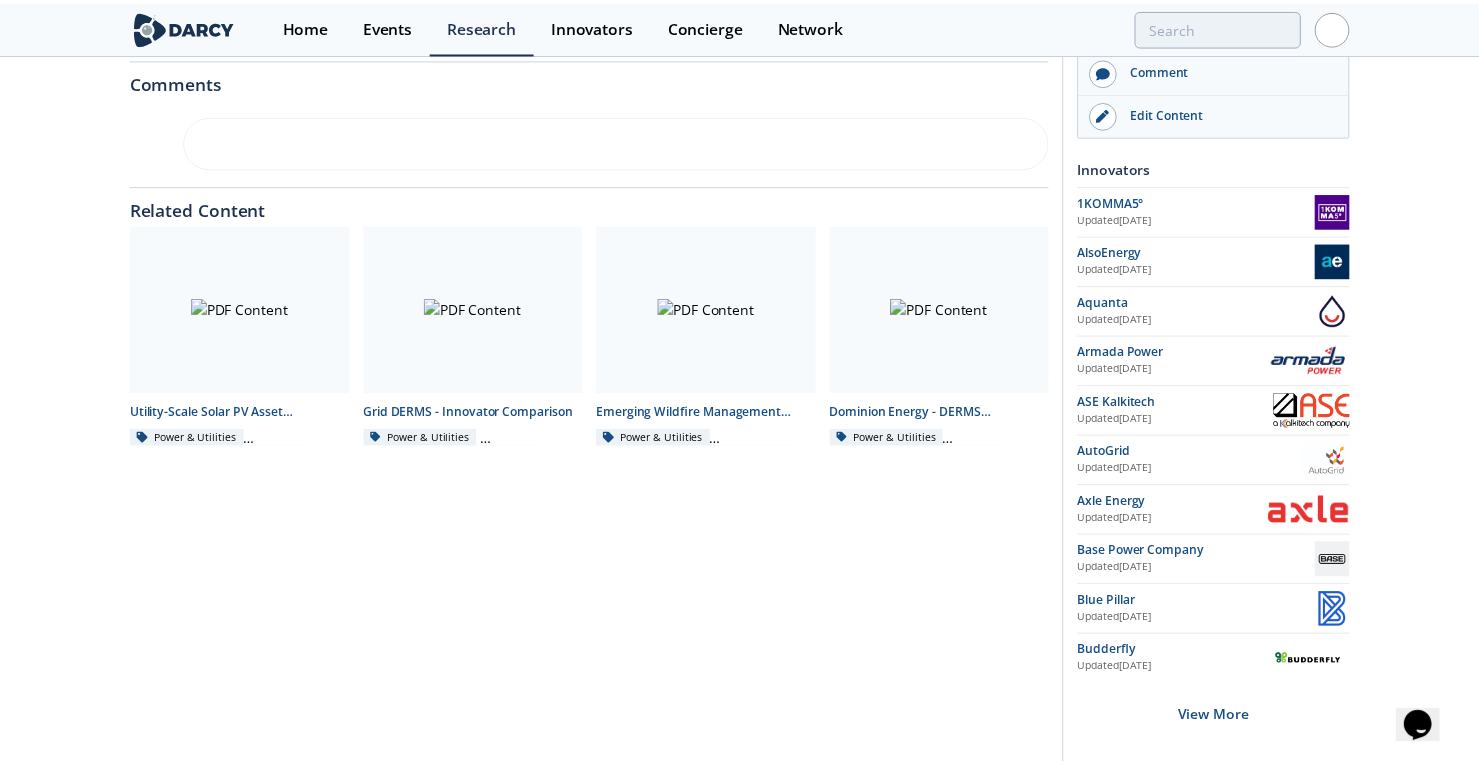 scroll, scrollTop: 0, scrollLeft: 0, axis: both 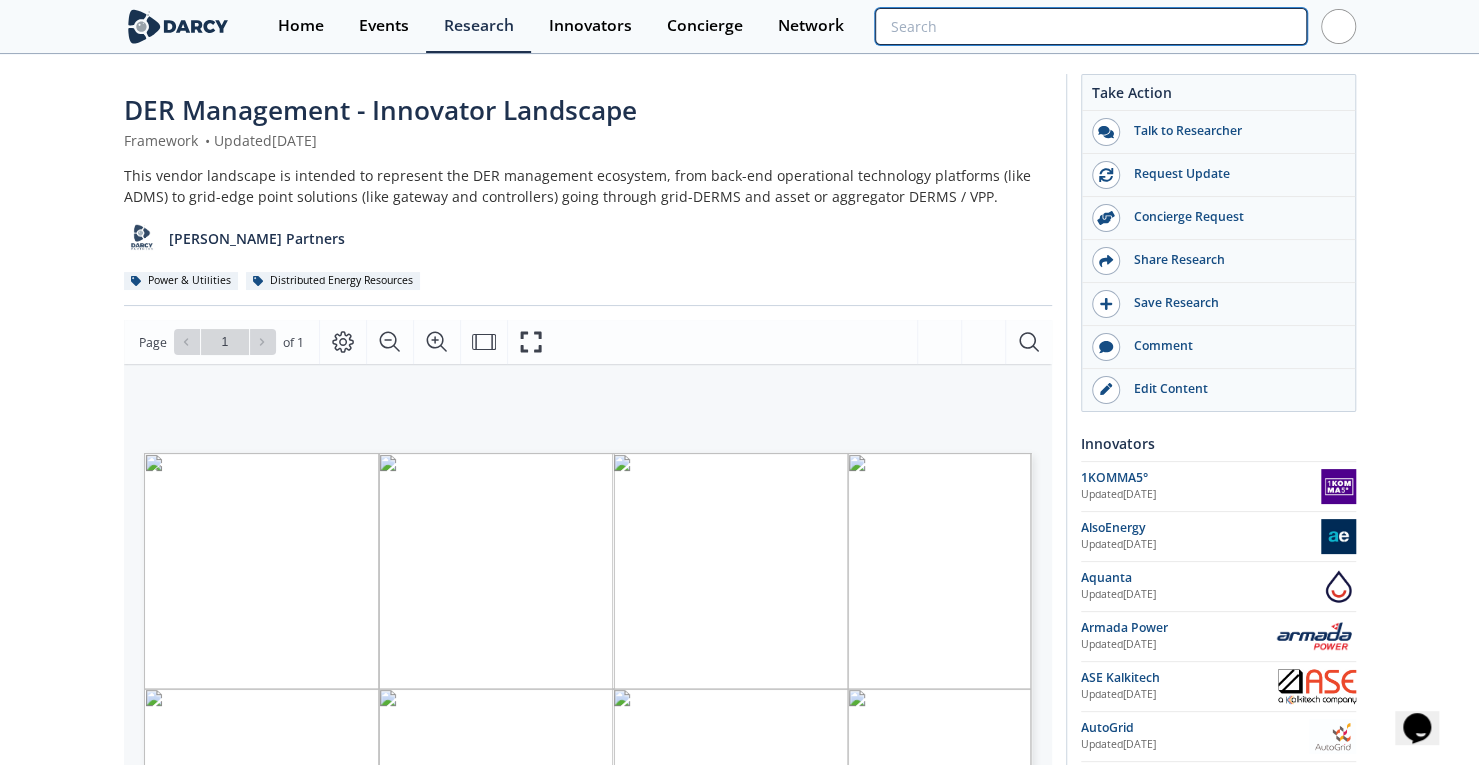 click at bounding box center [1090, 26] 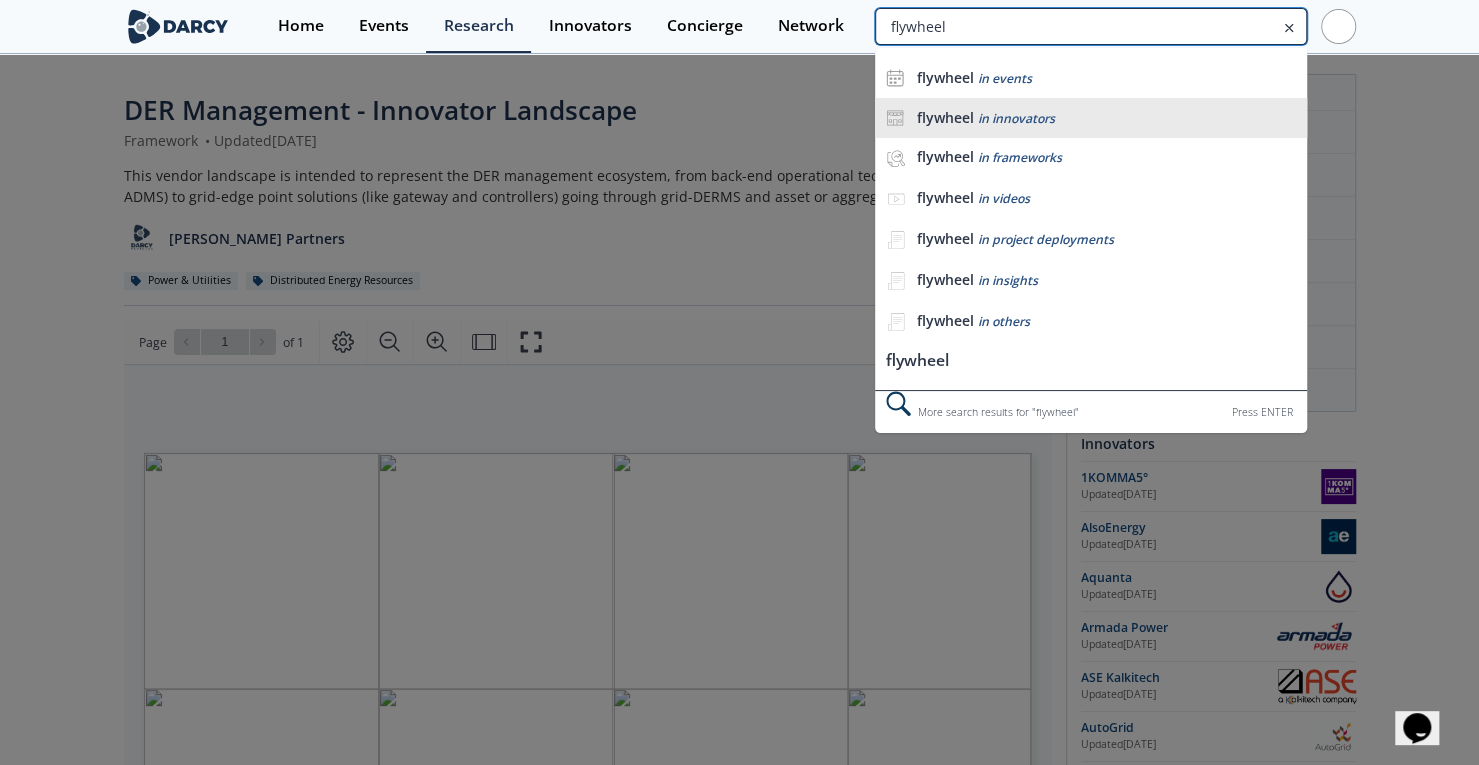 type on "flywheel" 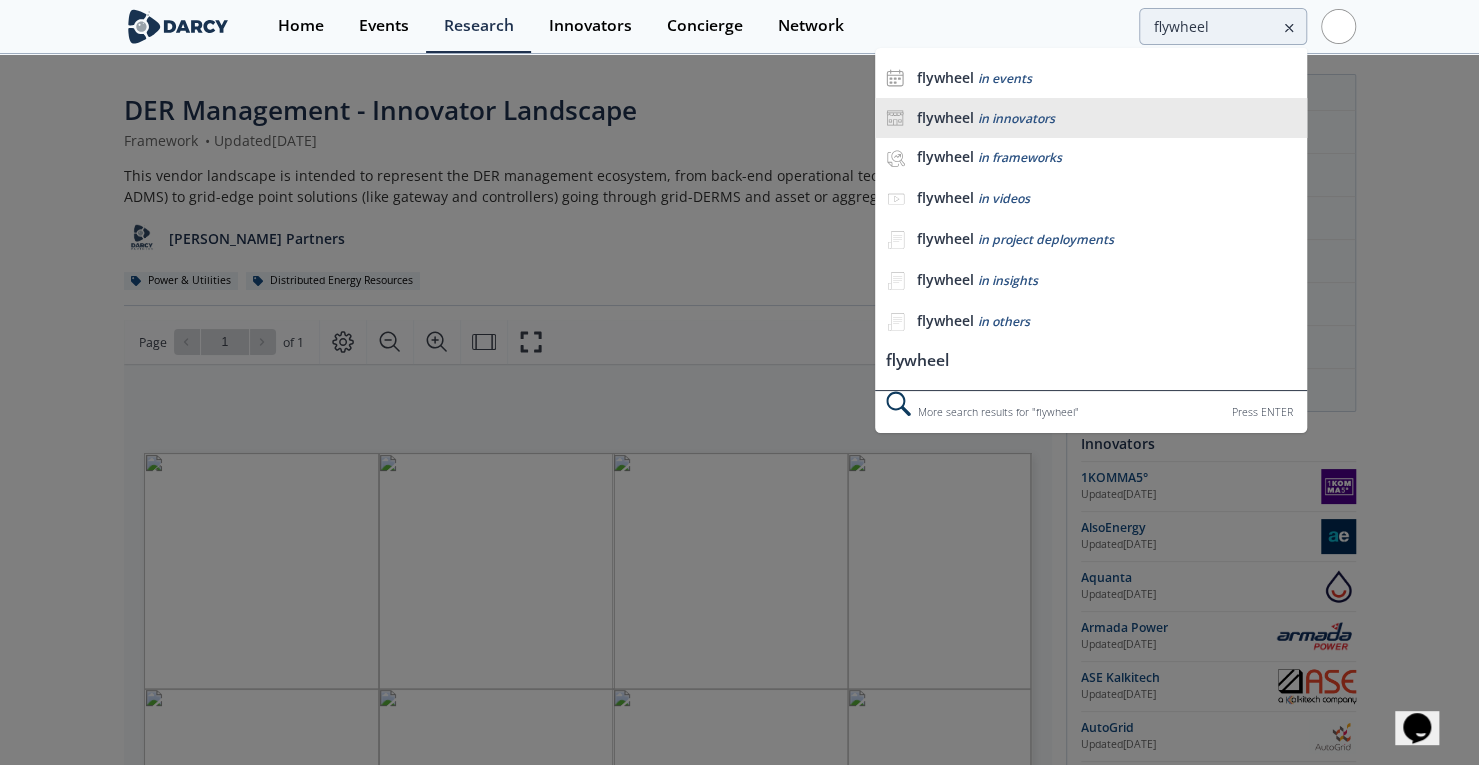 click on "in innovators" at bounding box center [1015, 118] 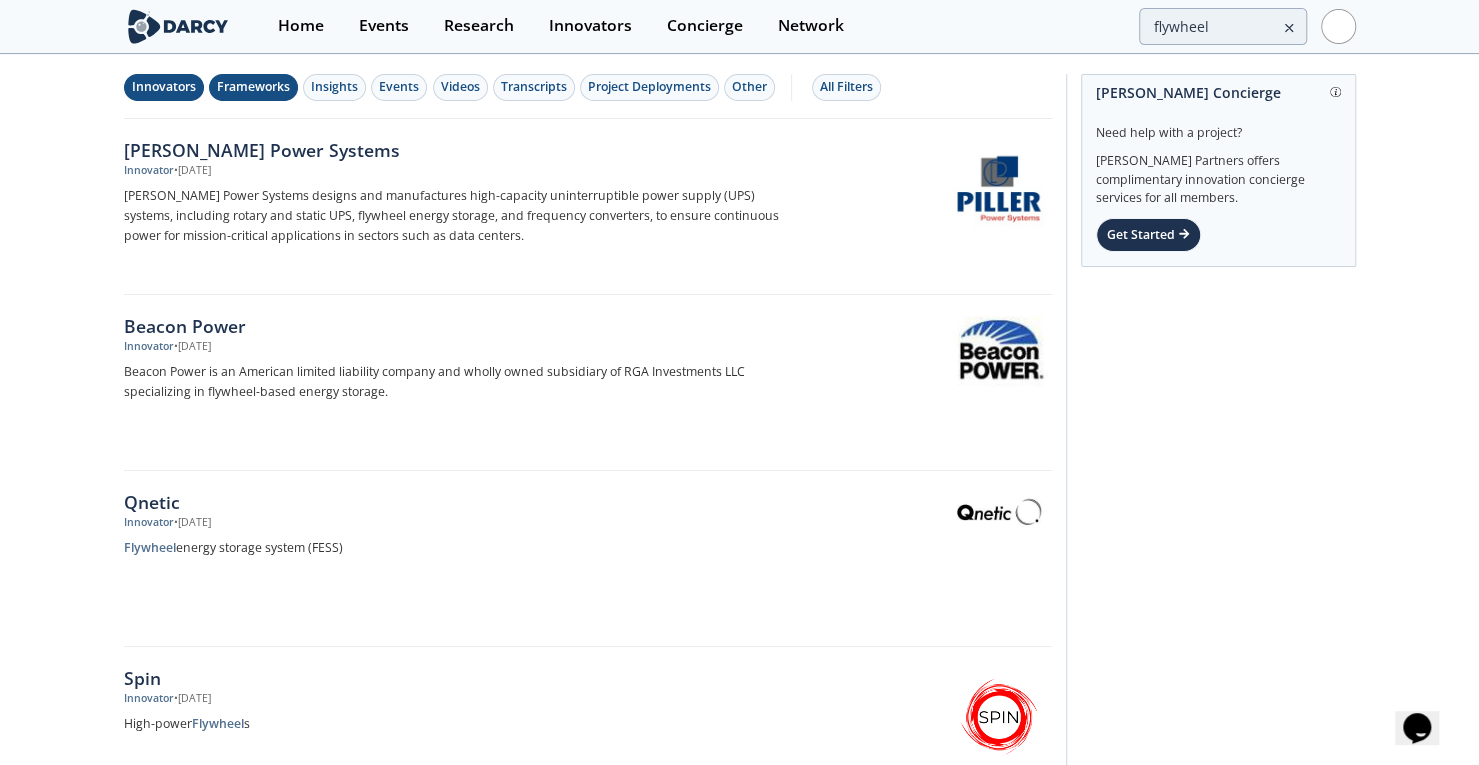 click on "Frameworks" at bounding box center (253, 87) 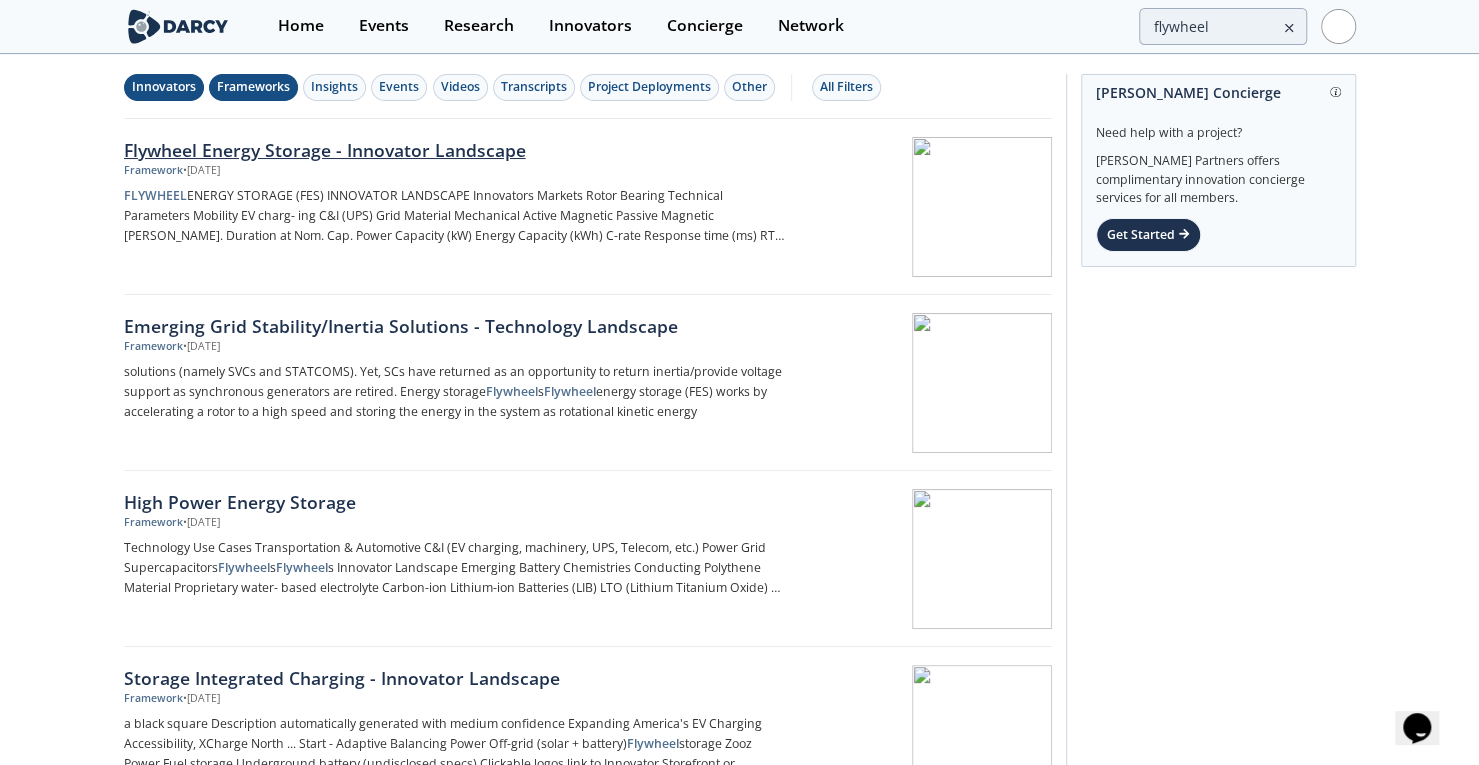 click on "Flywheel Energy Storage - Innovator Landscape" at bounding box center [455, 150] 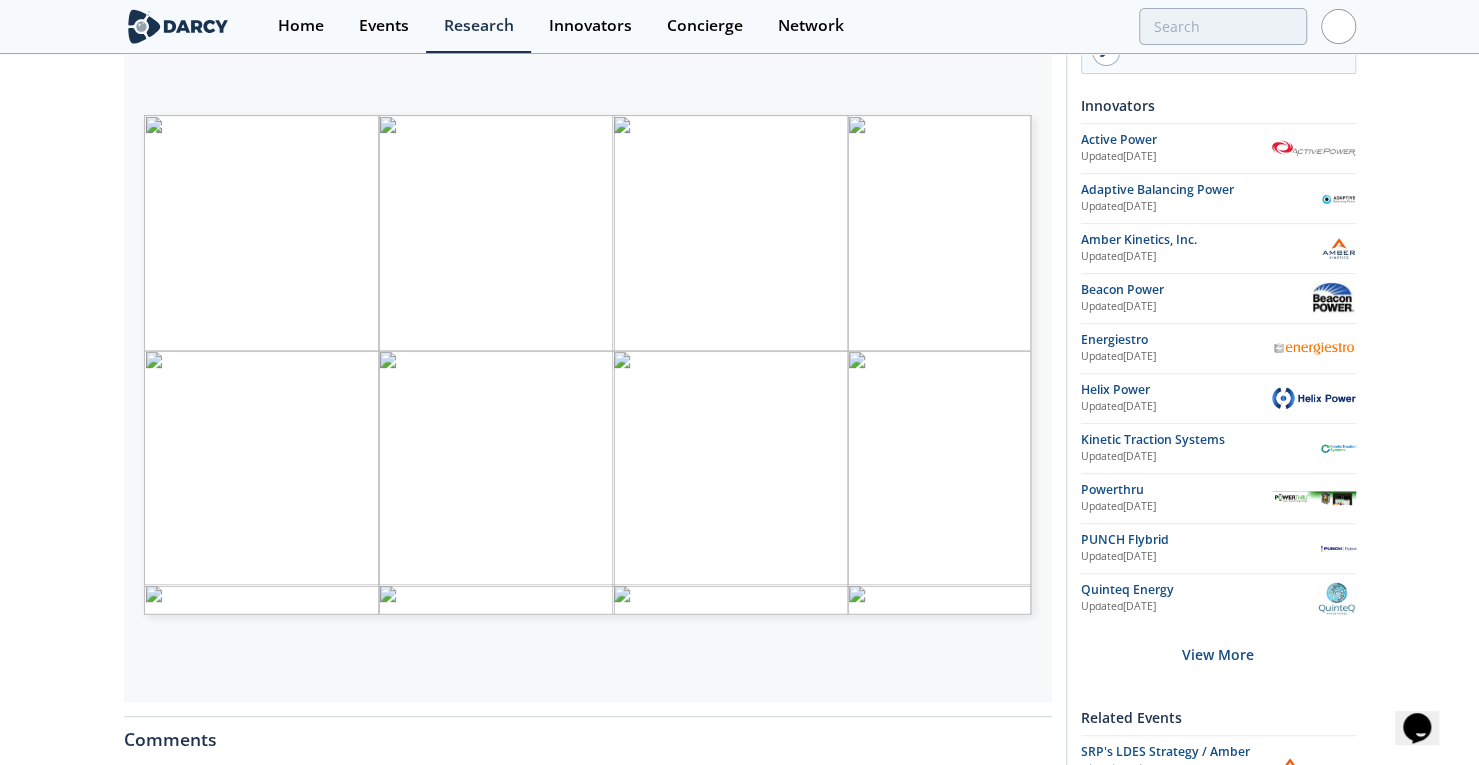 scroll, scrollTop: 340, scrollLeft: 0, axis: vertical 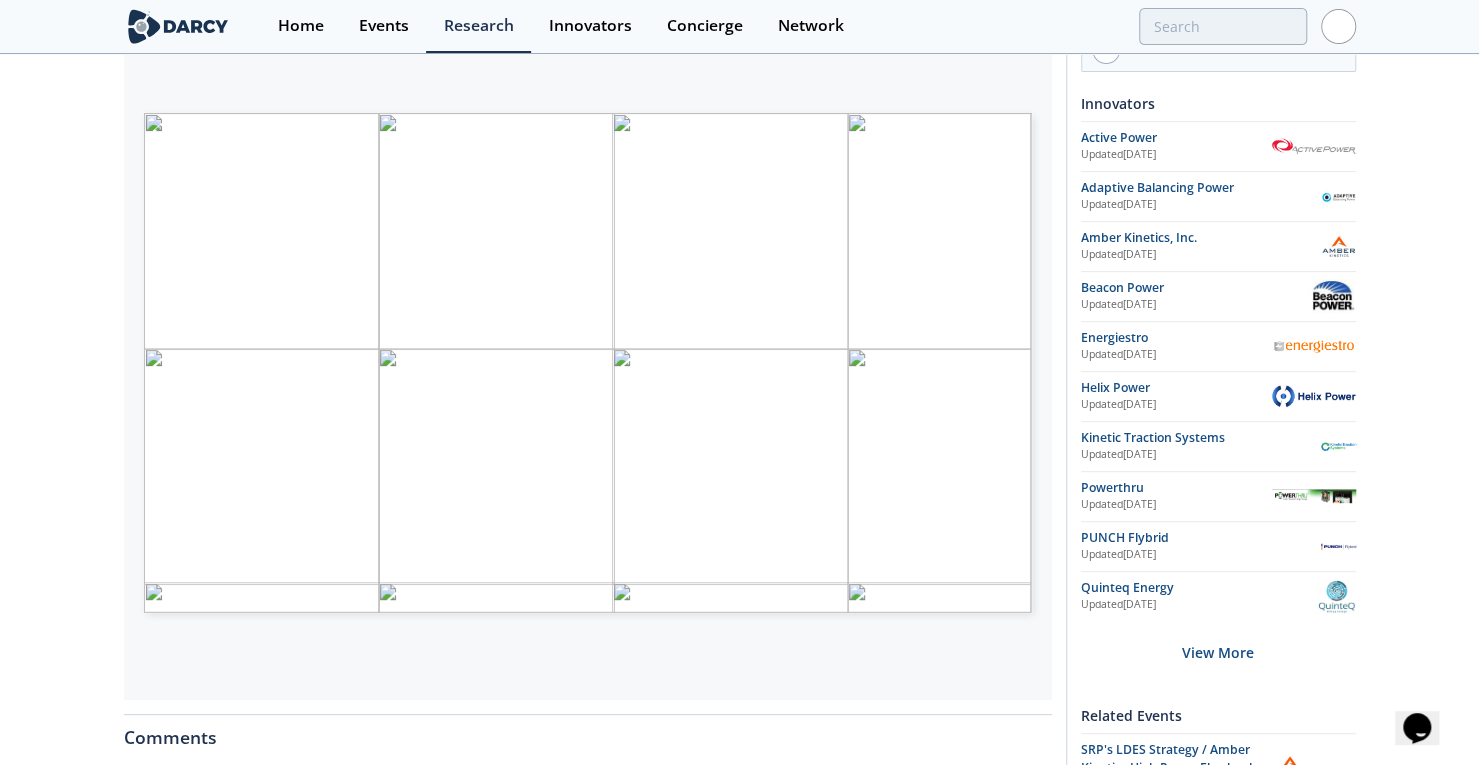 click on "Flywheel Energy Storage - Innovator Landscape
Framework
•
Updated  August 28, 2024
This framework covers a range of FES solutions, organized by long-duration and high-power, and further by application/market, rotor material, bearing type, and a summary of technical parameters.
Darcy Partners
Industrial Decarbonization
Power & Utilities" 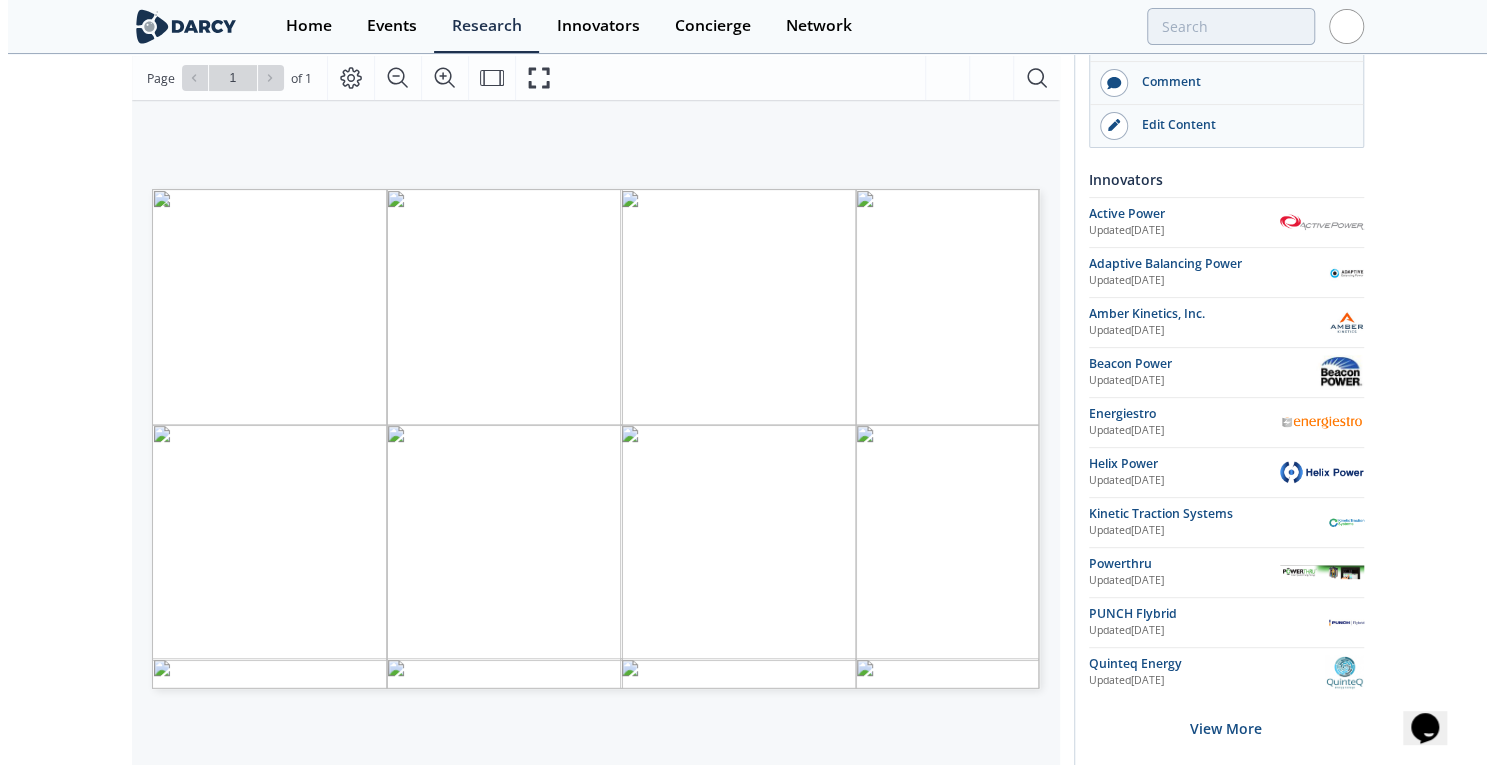 scroll, scrollTop: 179, scrollLeft: 0, axis: vertical 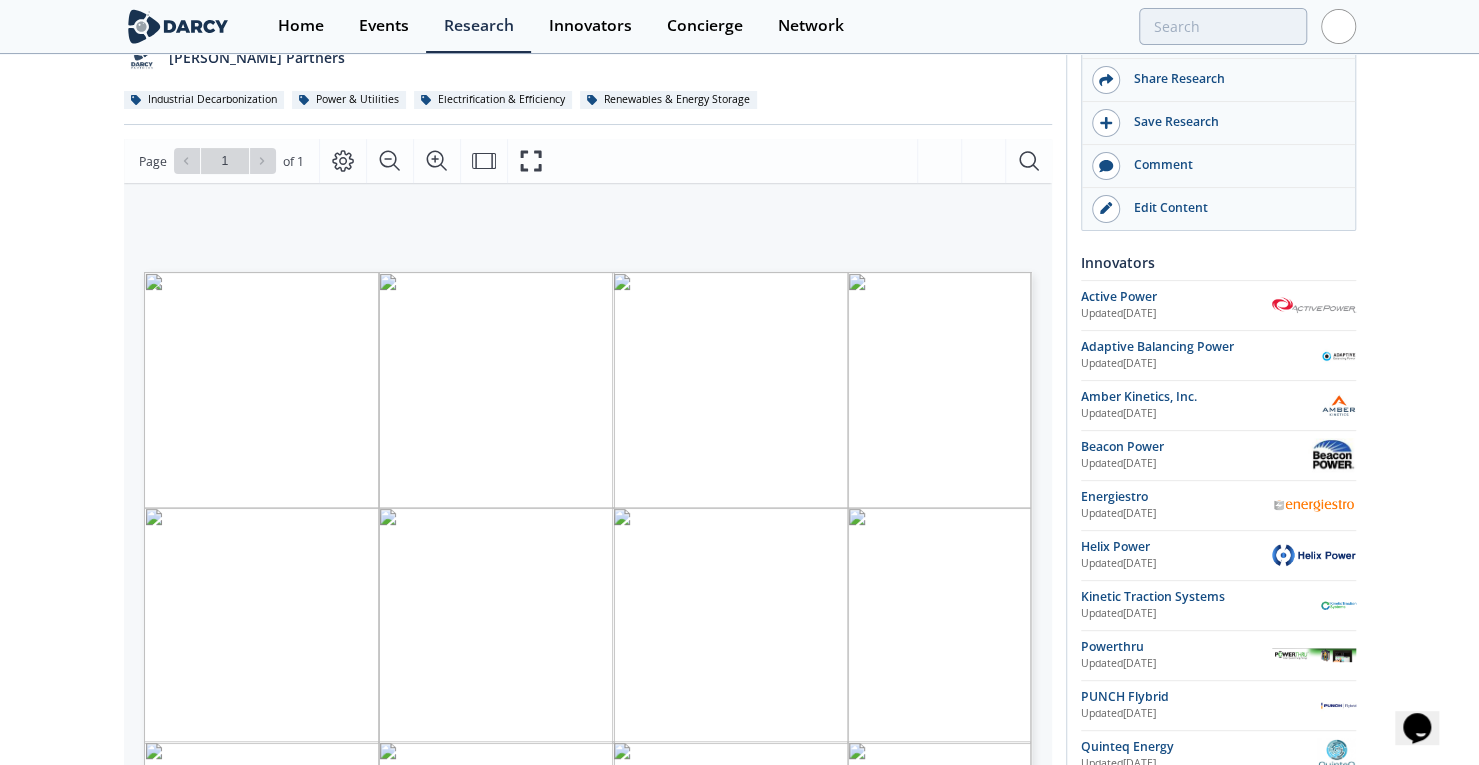drag, startPoint x: 76, startPoint y: 251, endPoint x: 94, endPoint y: 140, distance: 112.44999 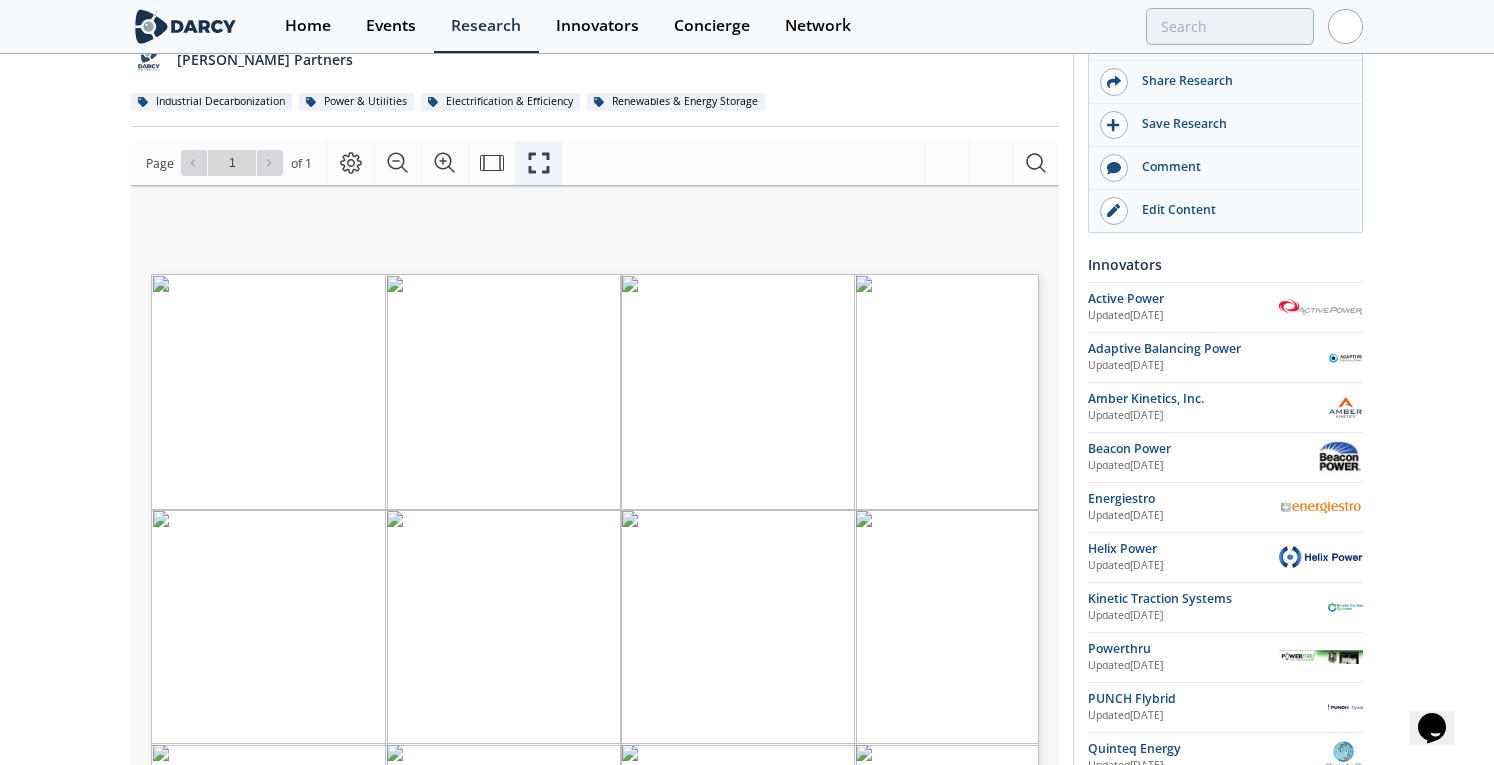 click 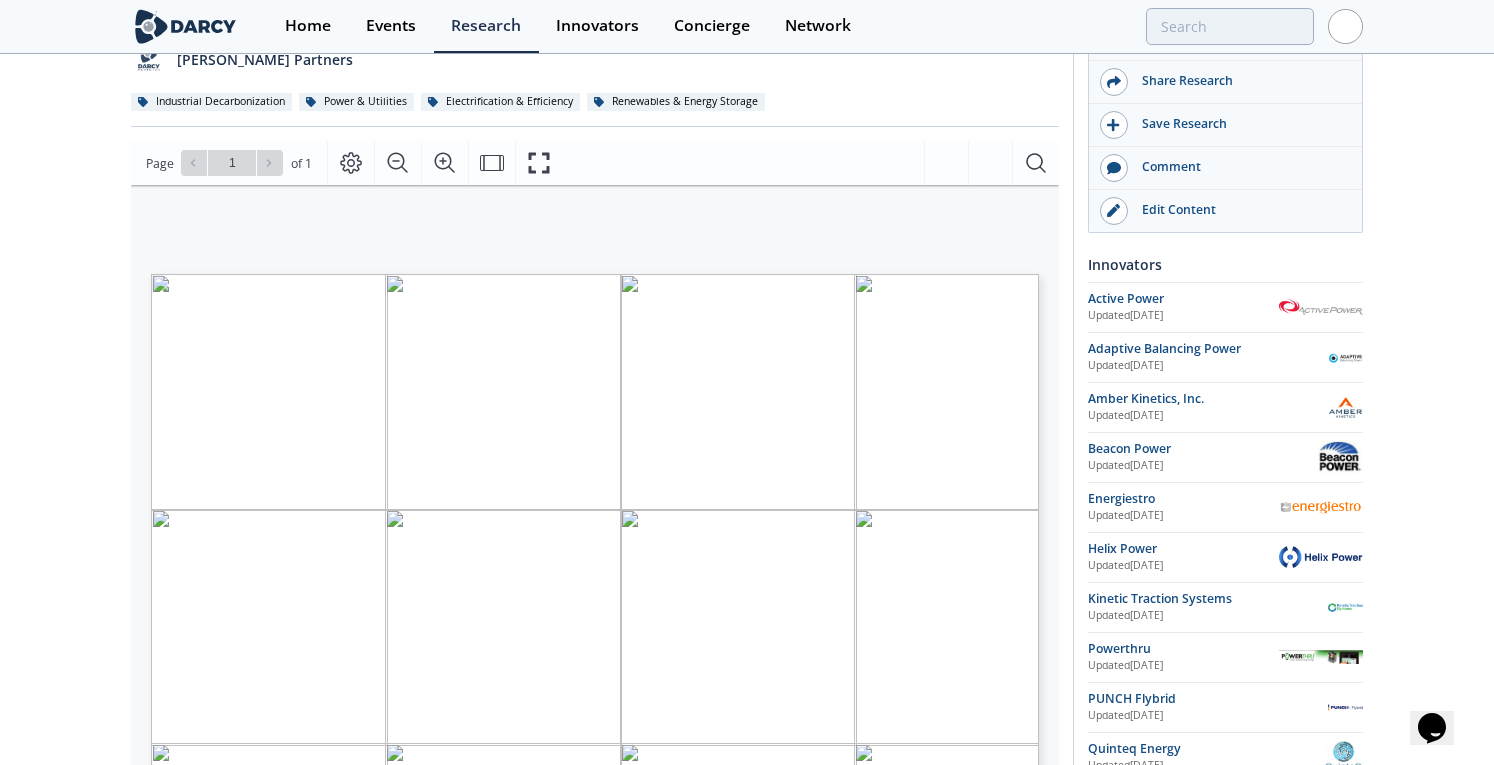 scroll, scrollTop: 0, scrollLeft: 0, axis: both 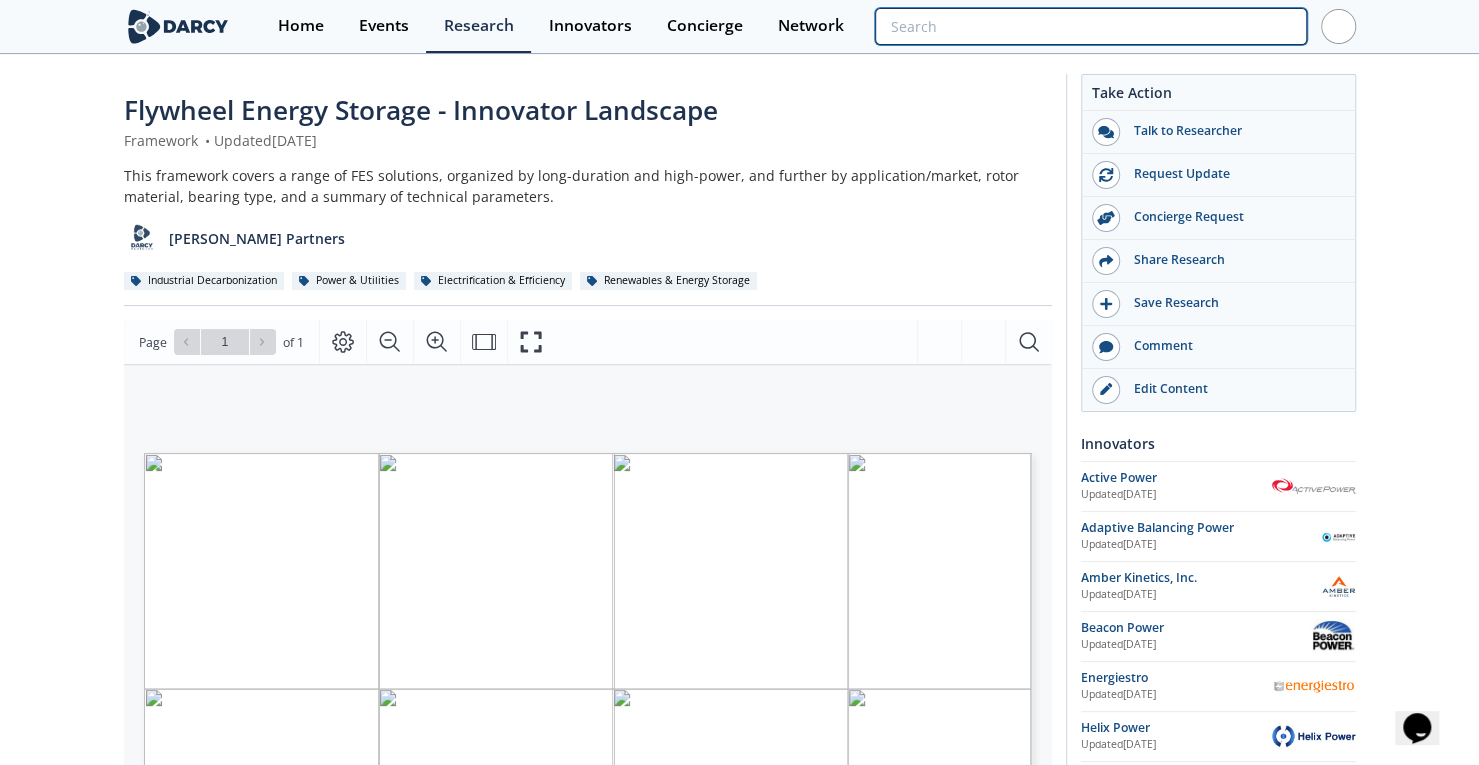 click at bounding box center (1090, 26) 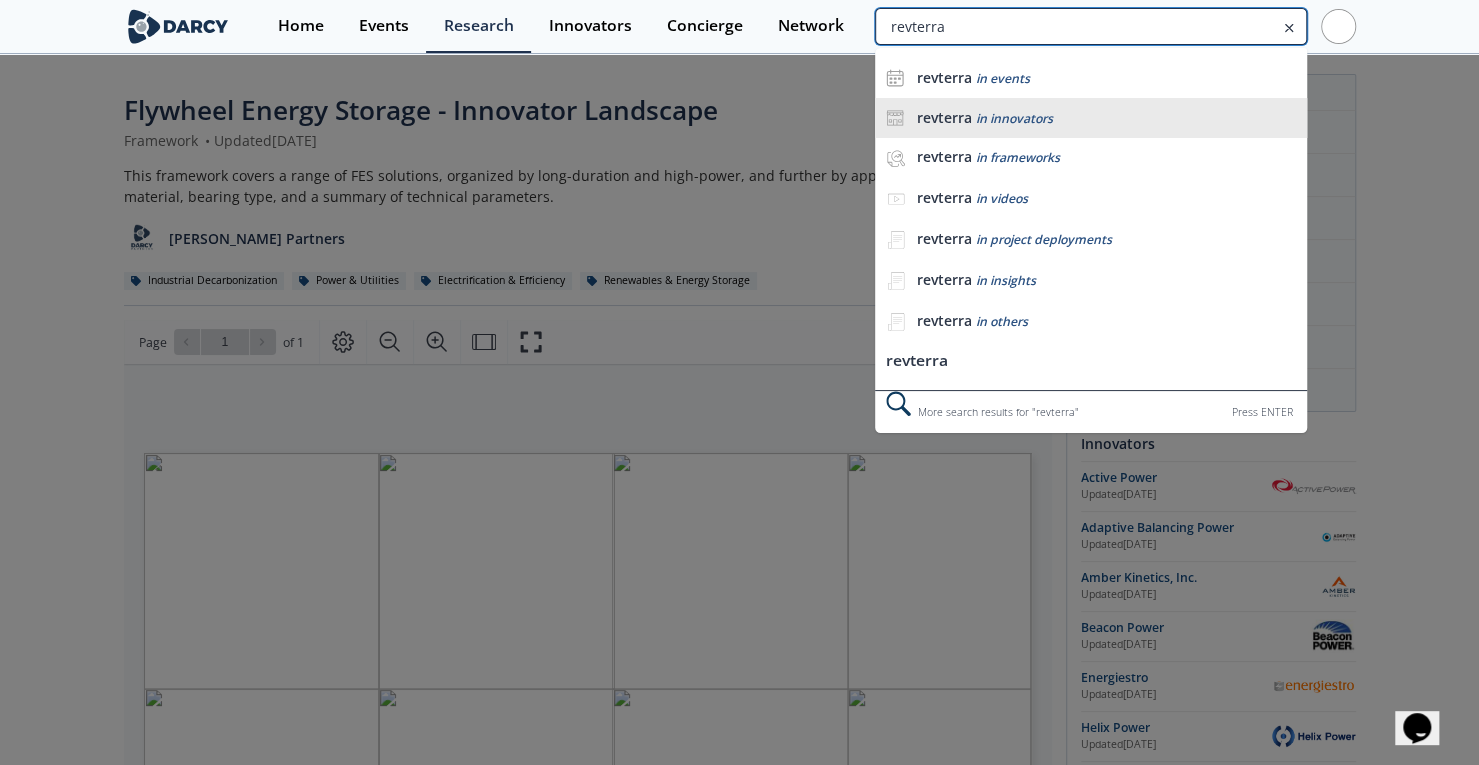 type on "revterra" 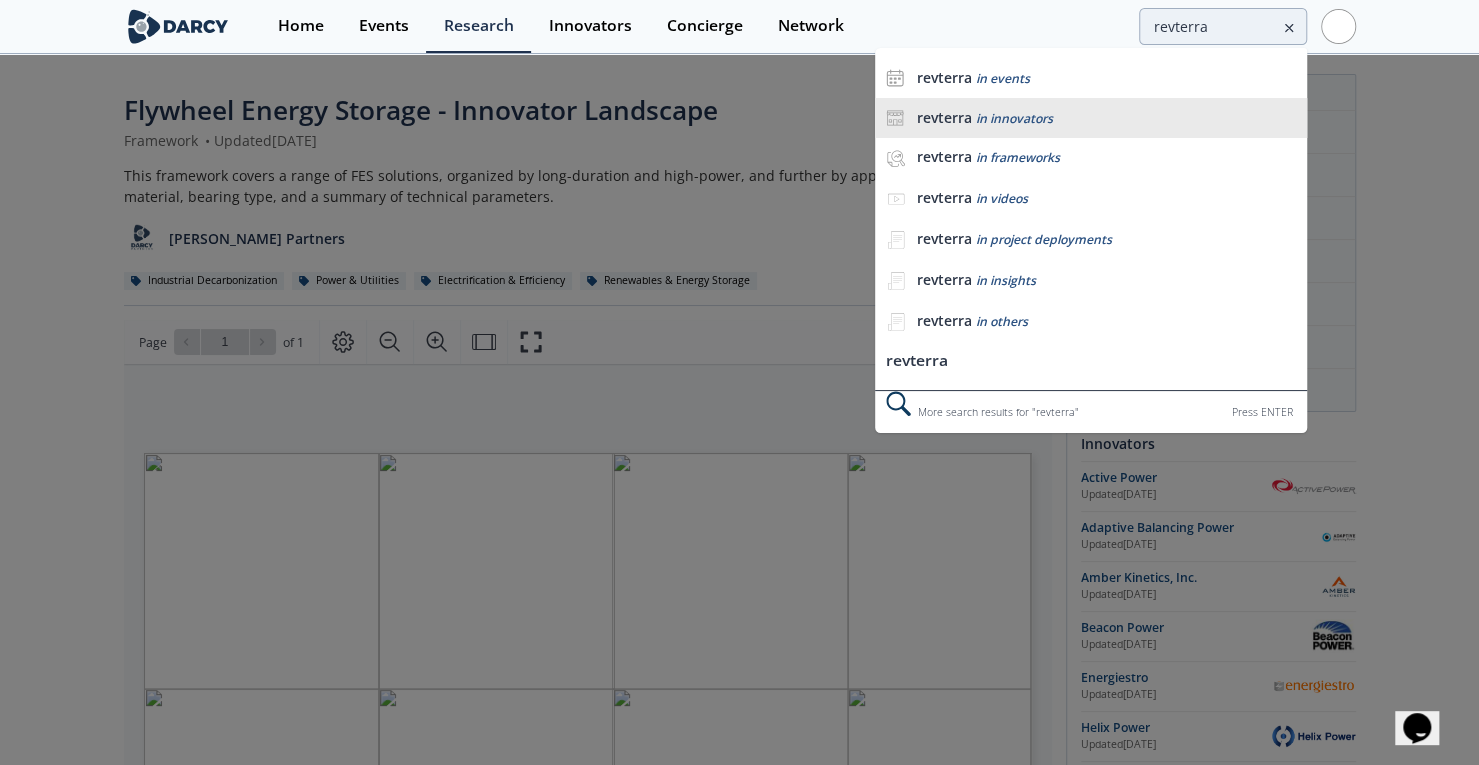 click on "in innovators" at bounding box center [1013, 118] 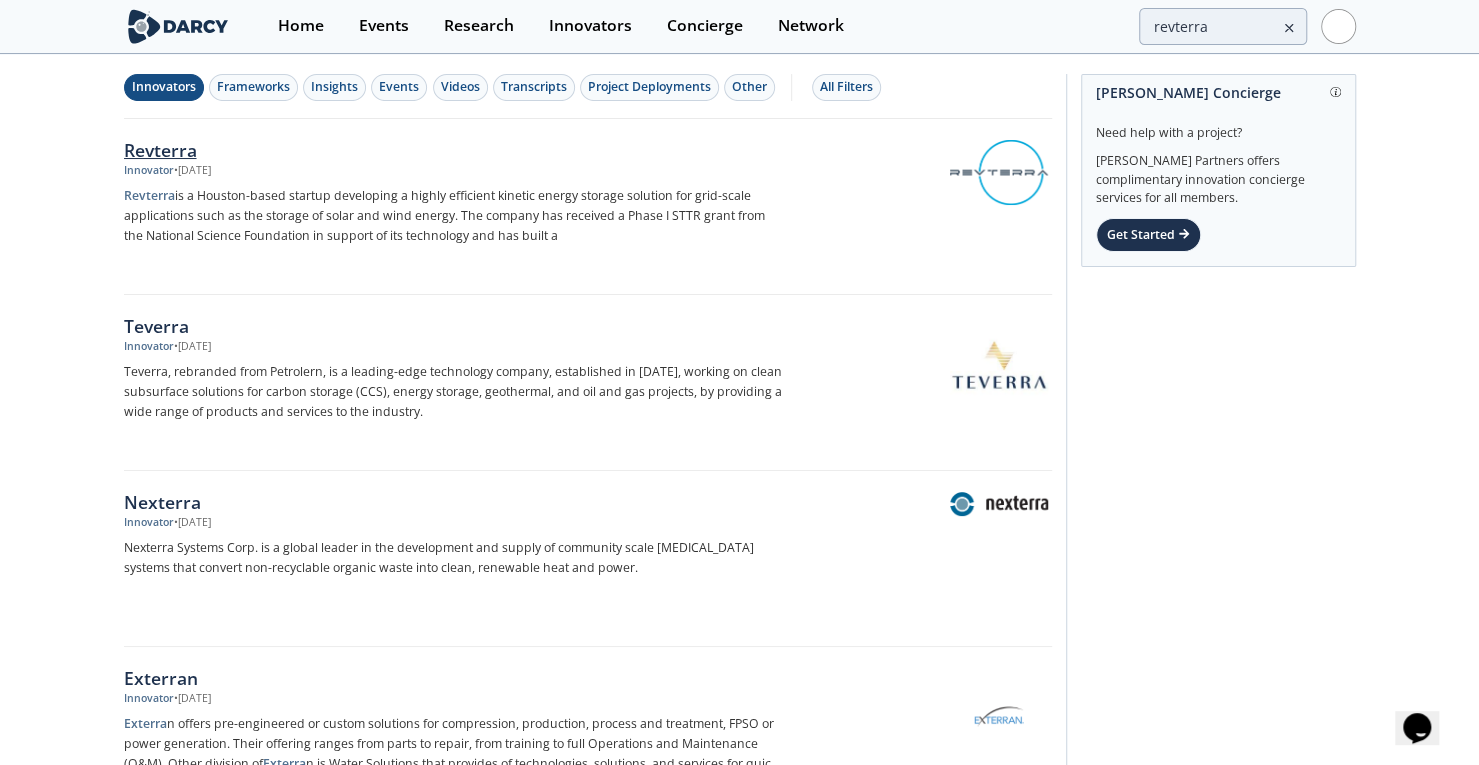 click on "Revterra" at bounding box center [455, 150] 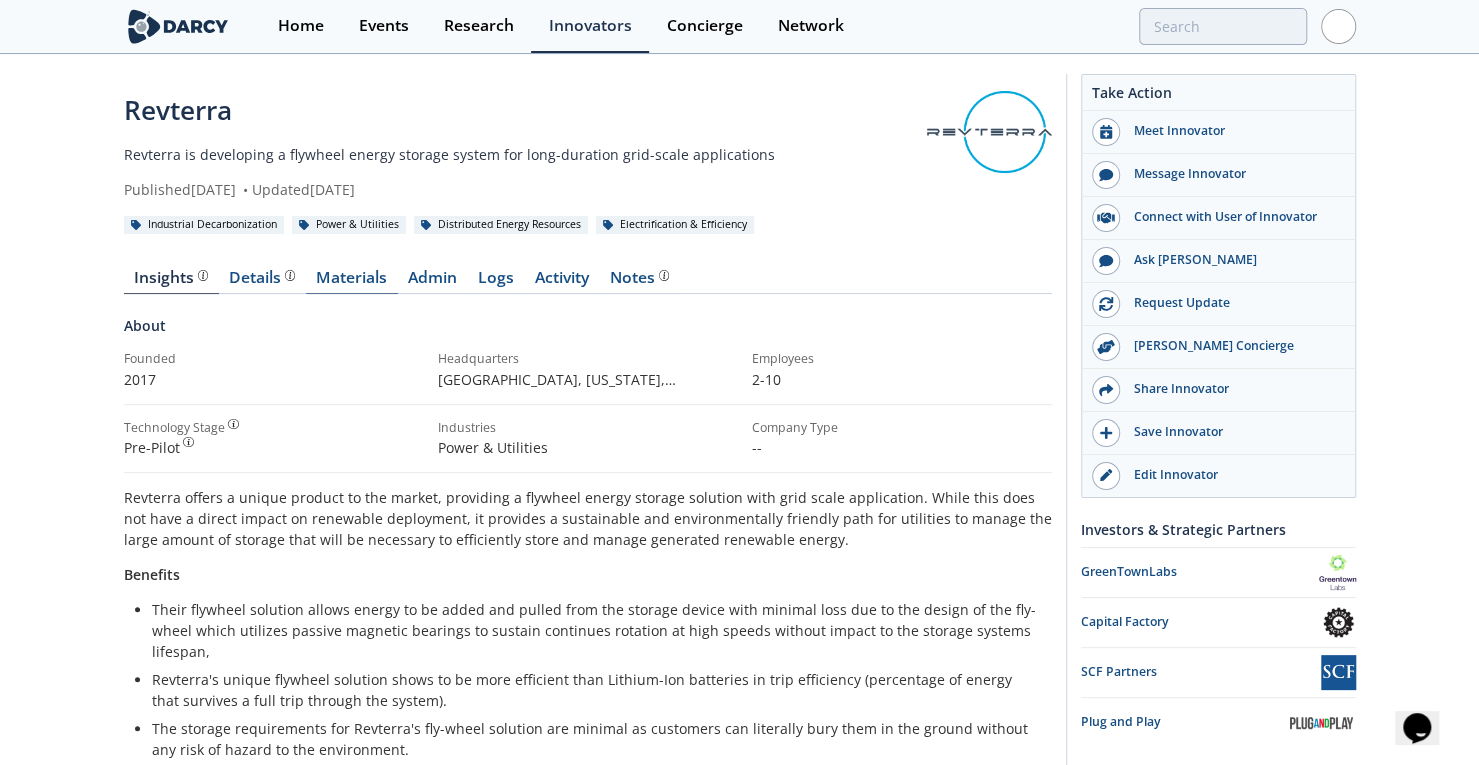 click on "Materials" at bounding box center (352, 282) 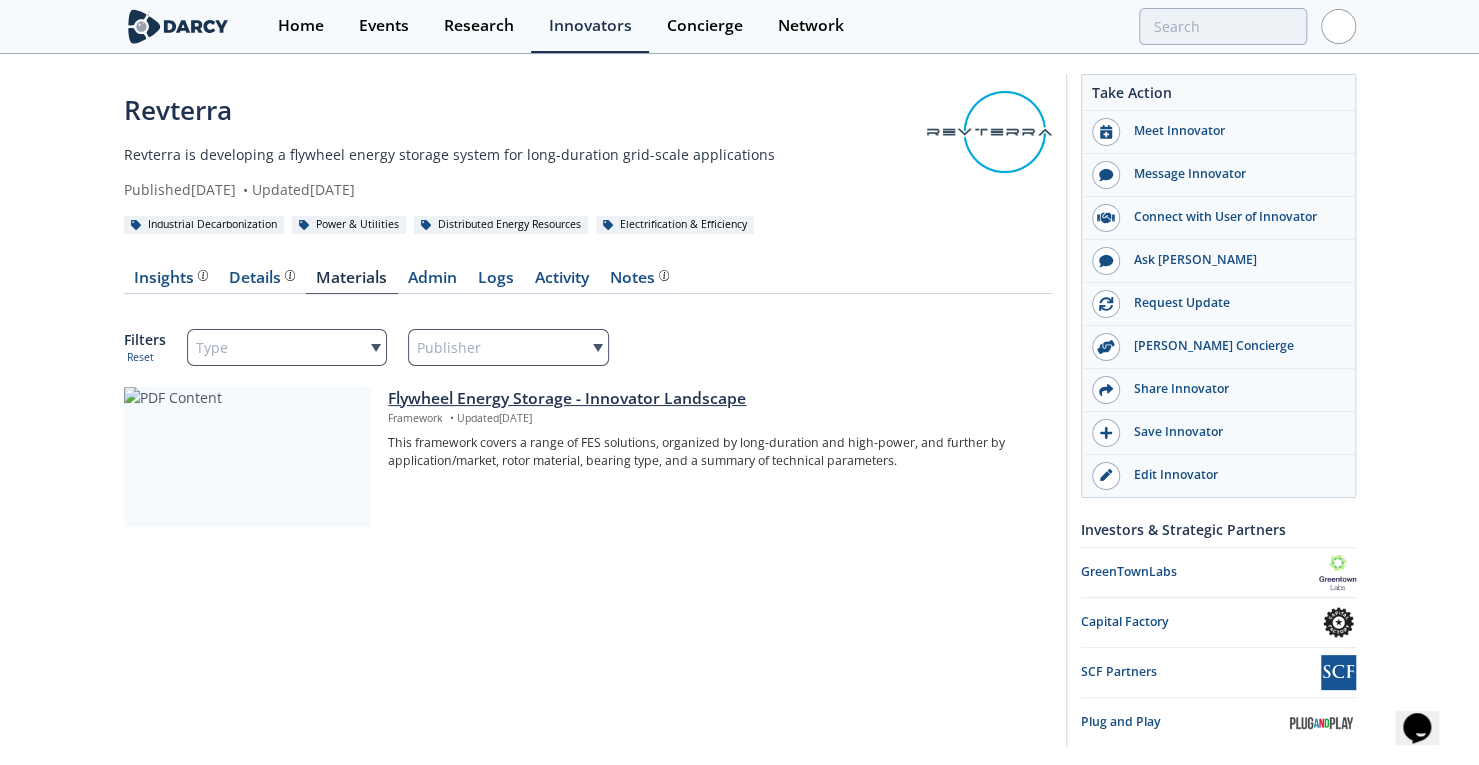 click on "Flywheel Energy Storage - Innovator Landscape" at bounding box center [712, 399] 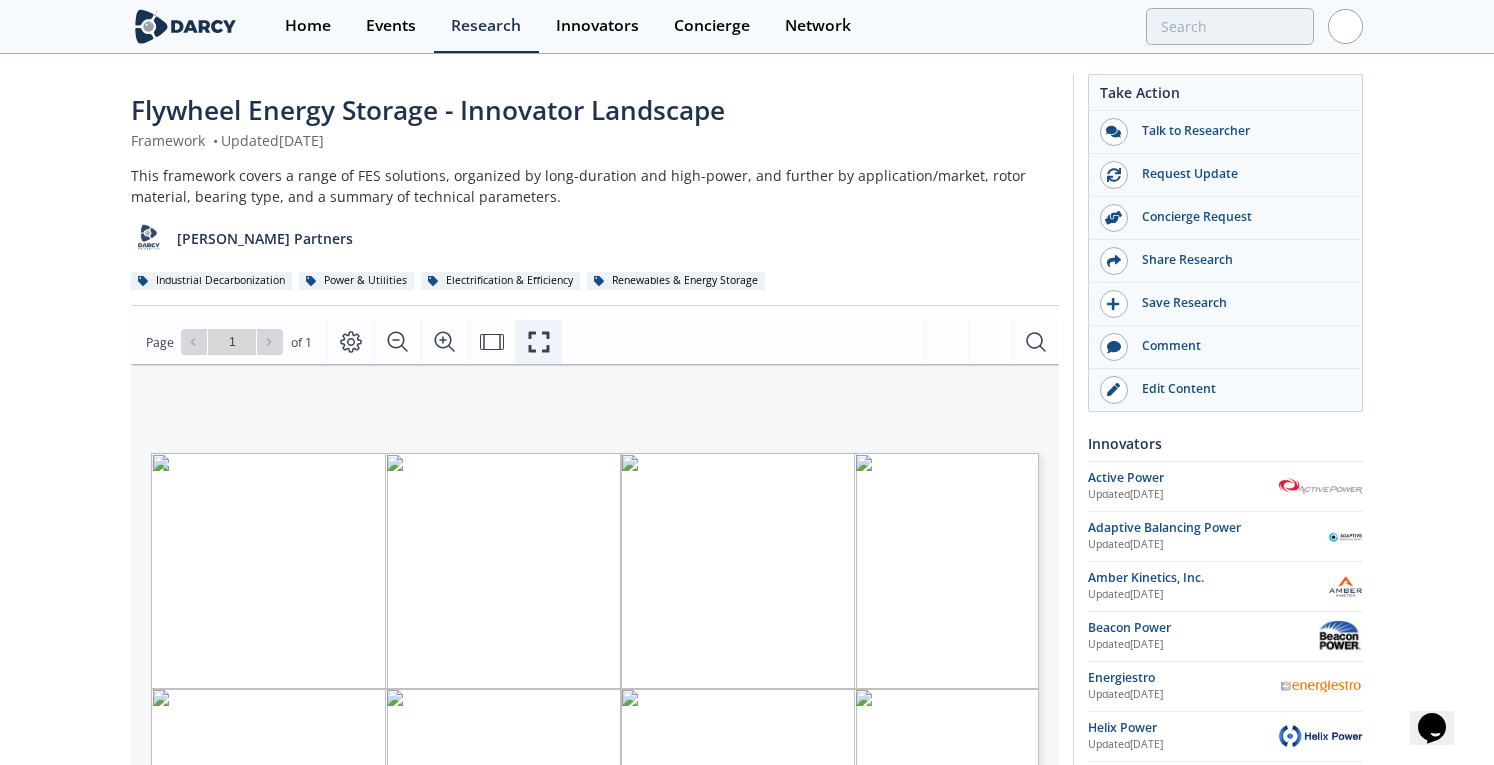 click 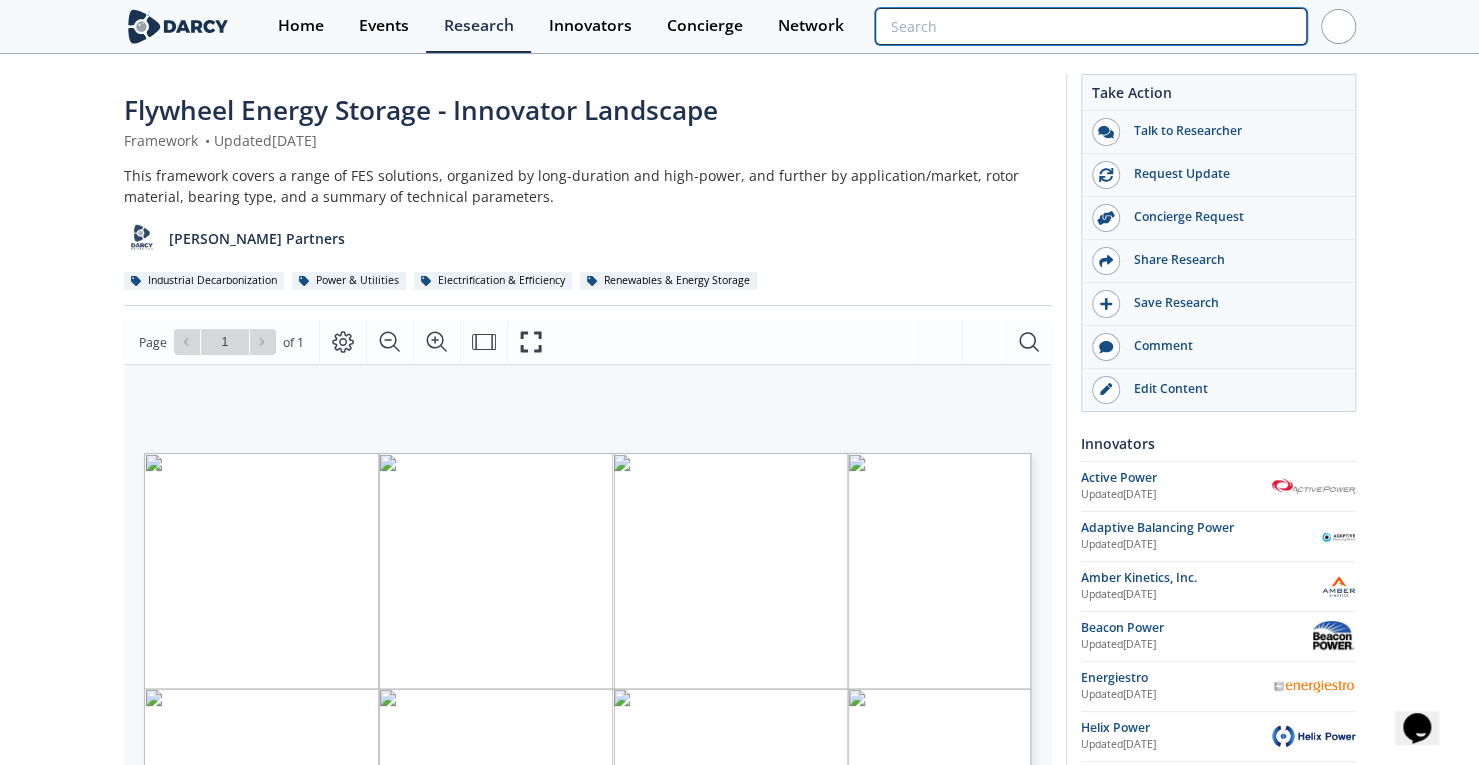 click at bounding box center [1090, 26] 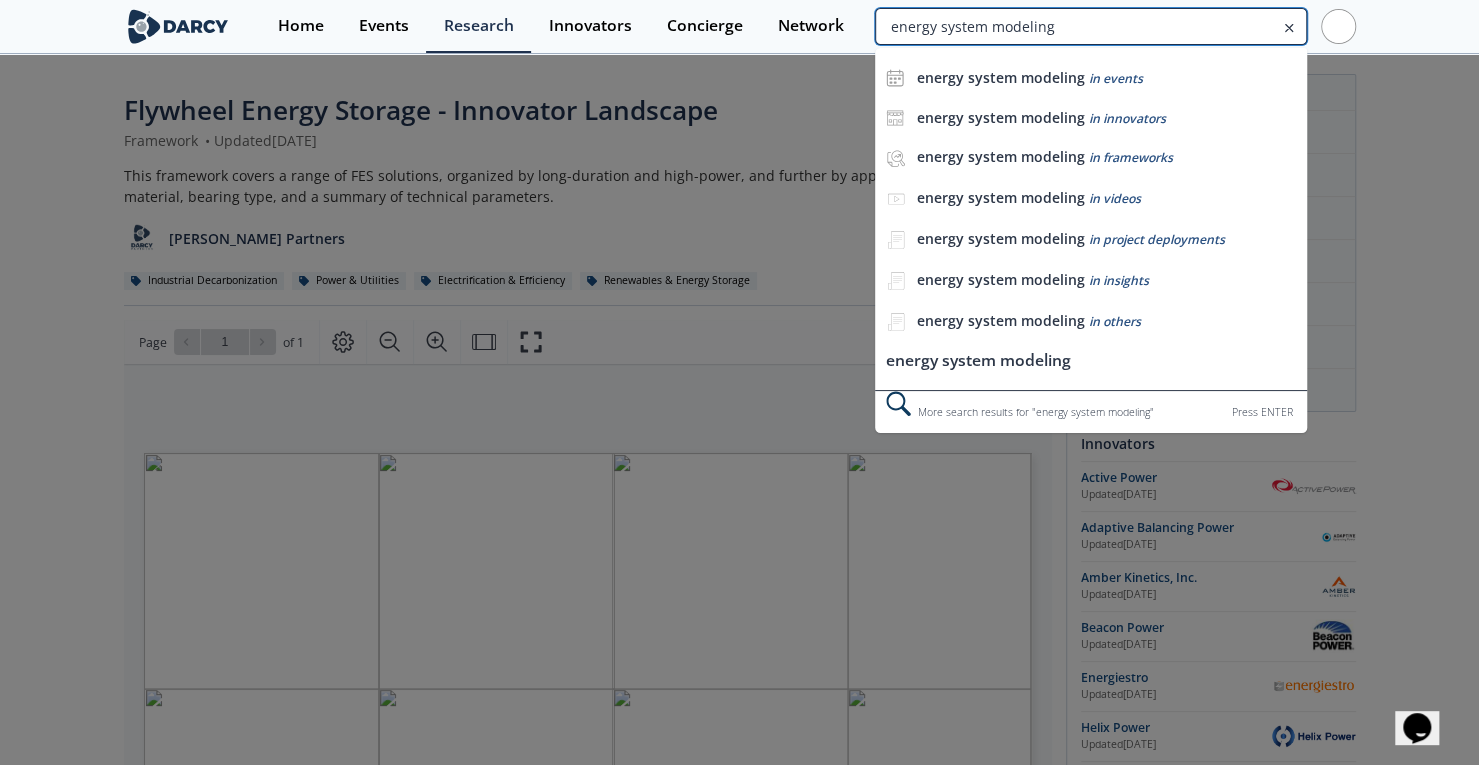 type on "energy system modeling" 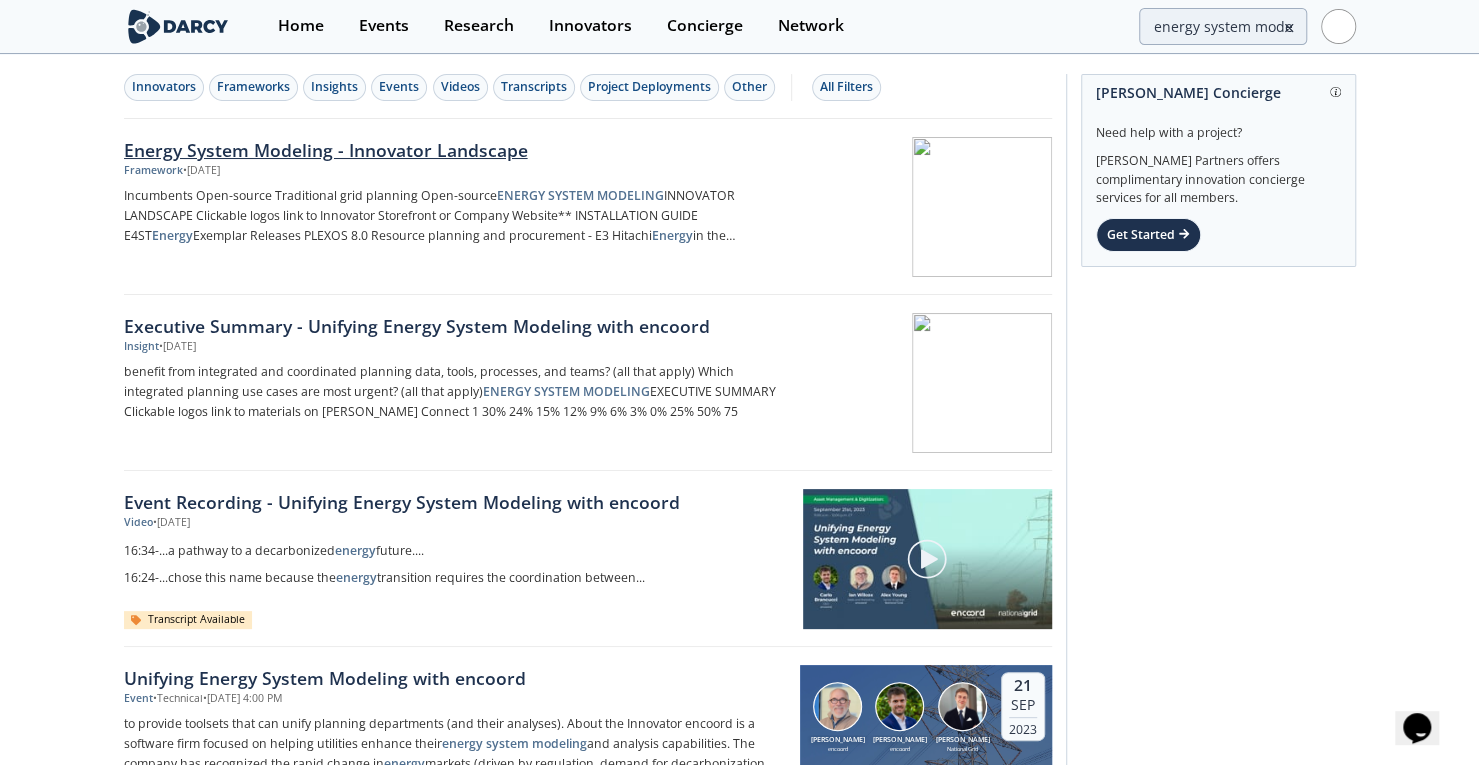 click on "Energy System Modeling  - Innovator Landscape" at bounding box center (455, 150) 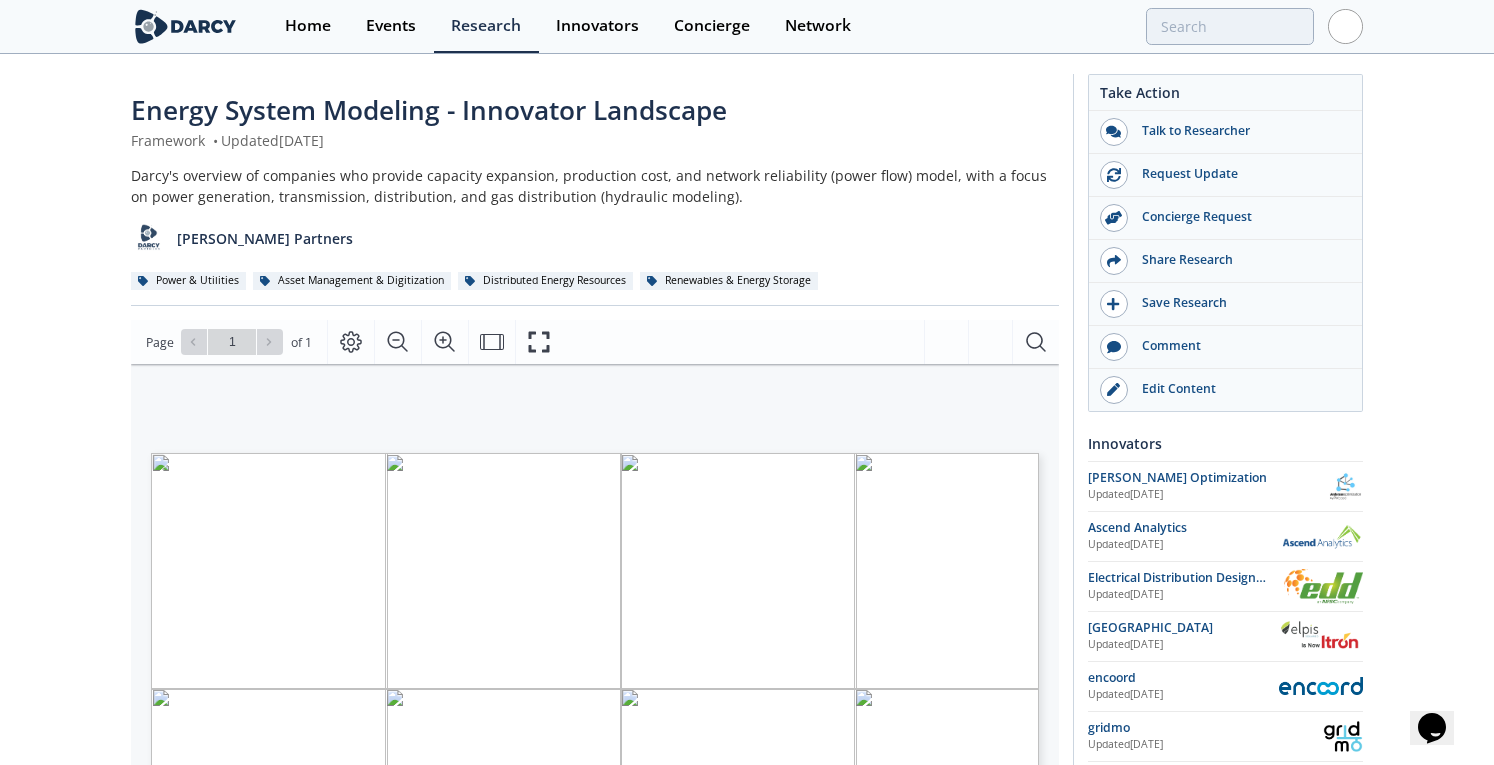 click on "(Modeling & Analysis section)" at bounding box center (916, 691) 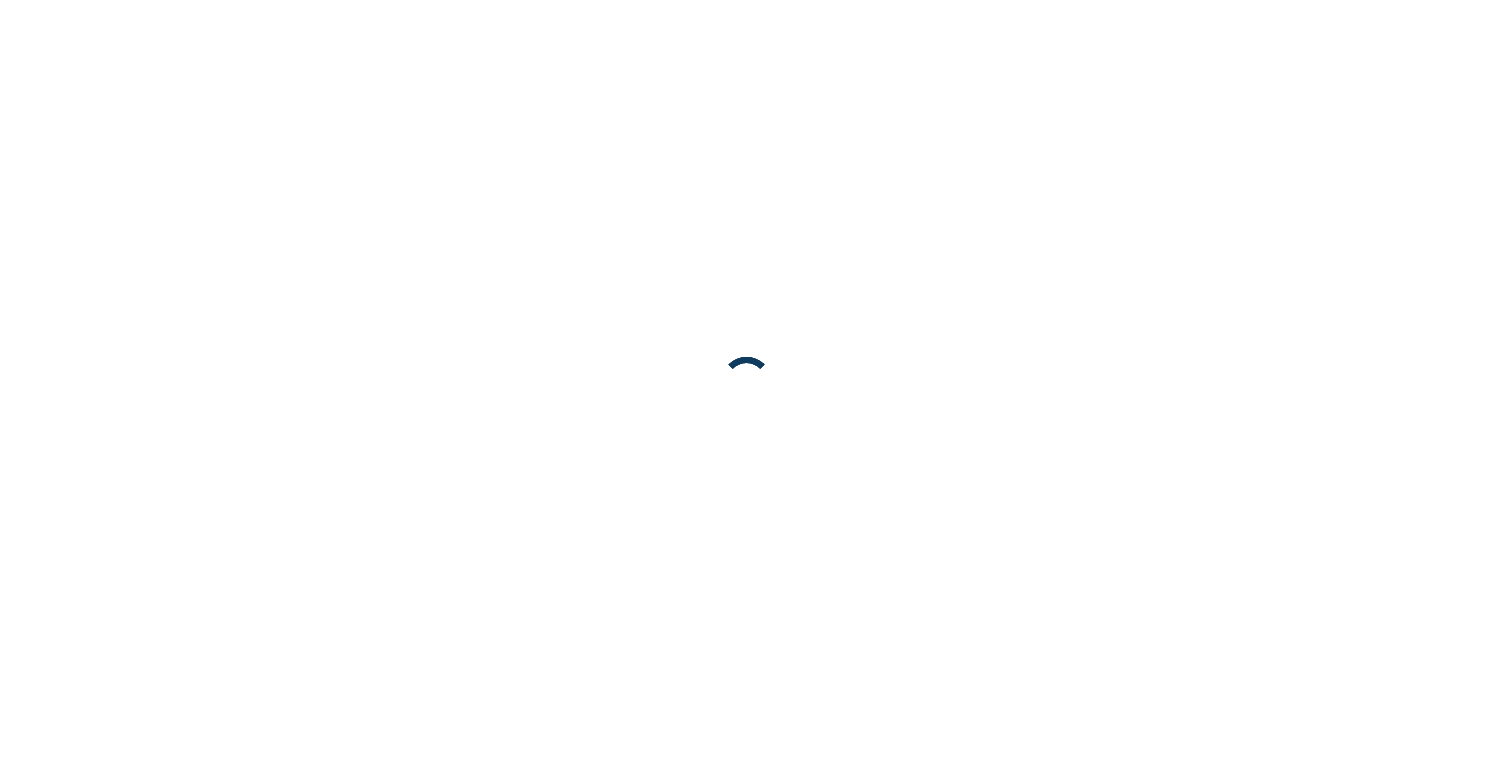 scroll, scrollTop: 0, scrollLeft: 0, axis: both 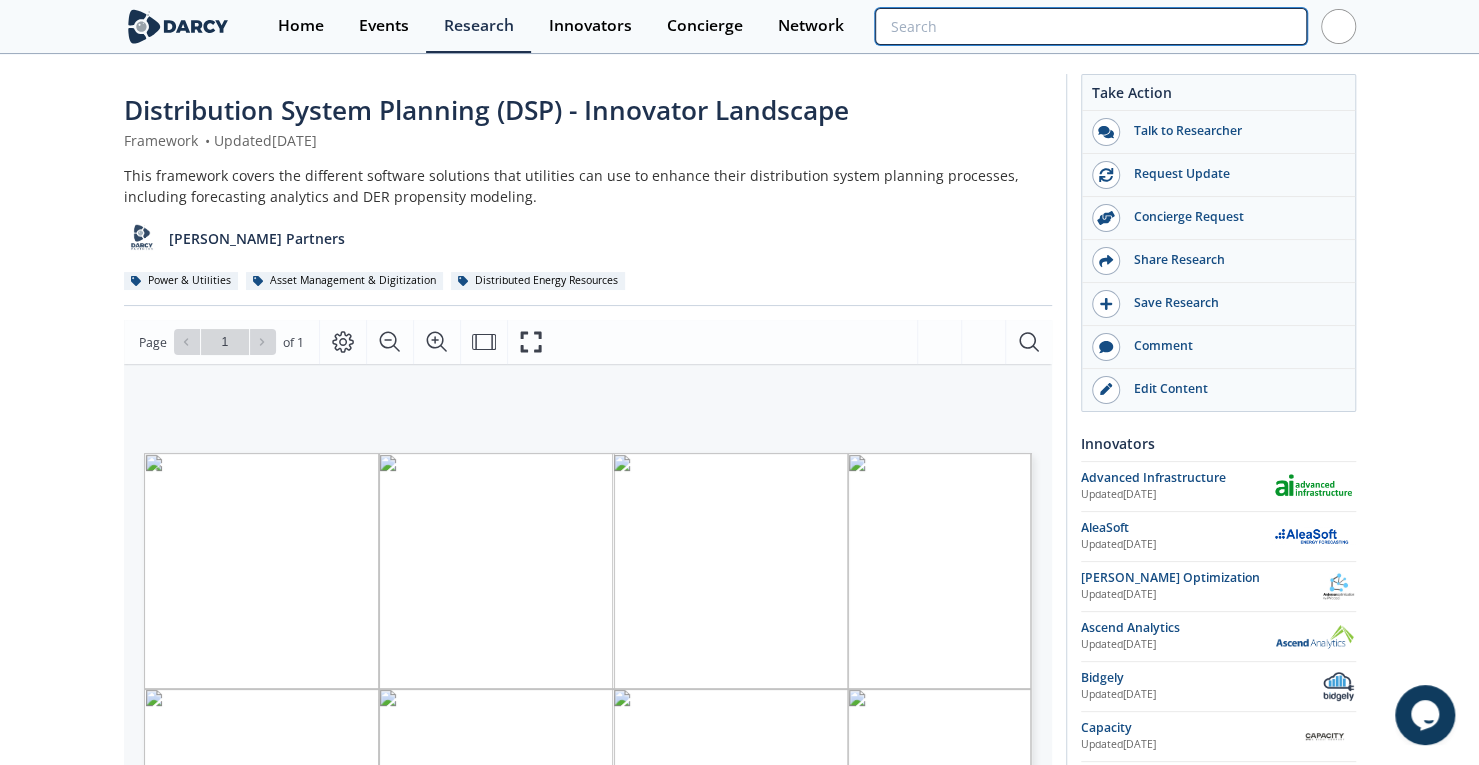 drag, startPoint x: 1187, startPoint y: 37, endPoint x: 1173, endPoint y: 26, distance: 17.804493 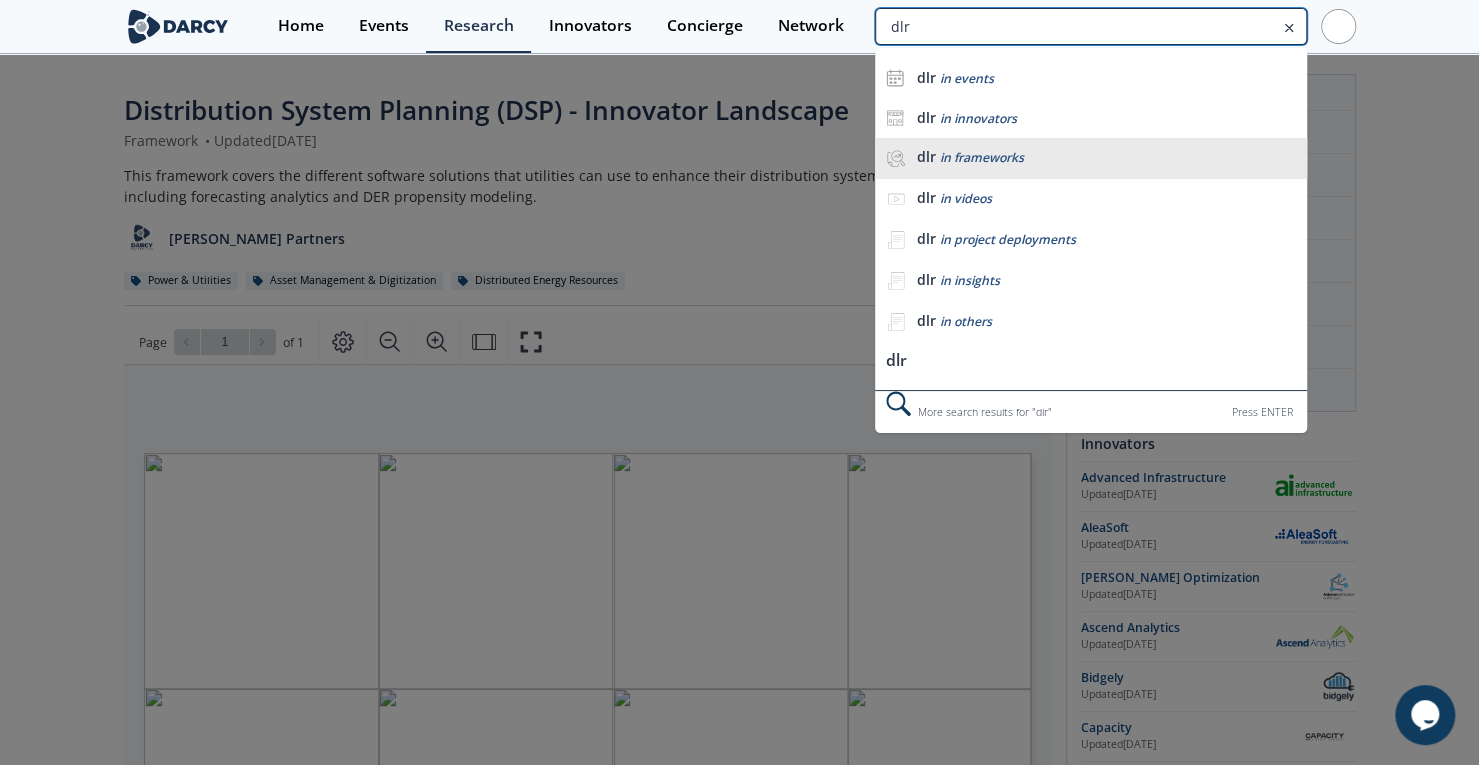 type on "dlr" 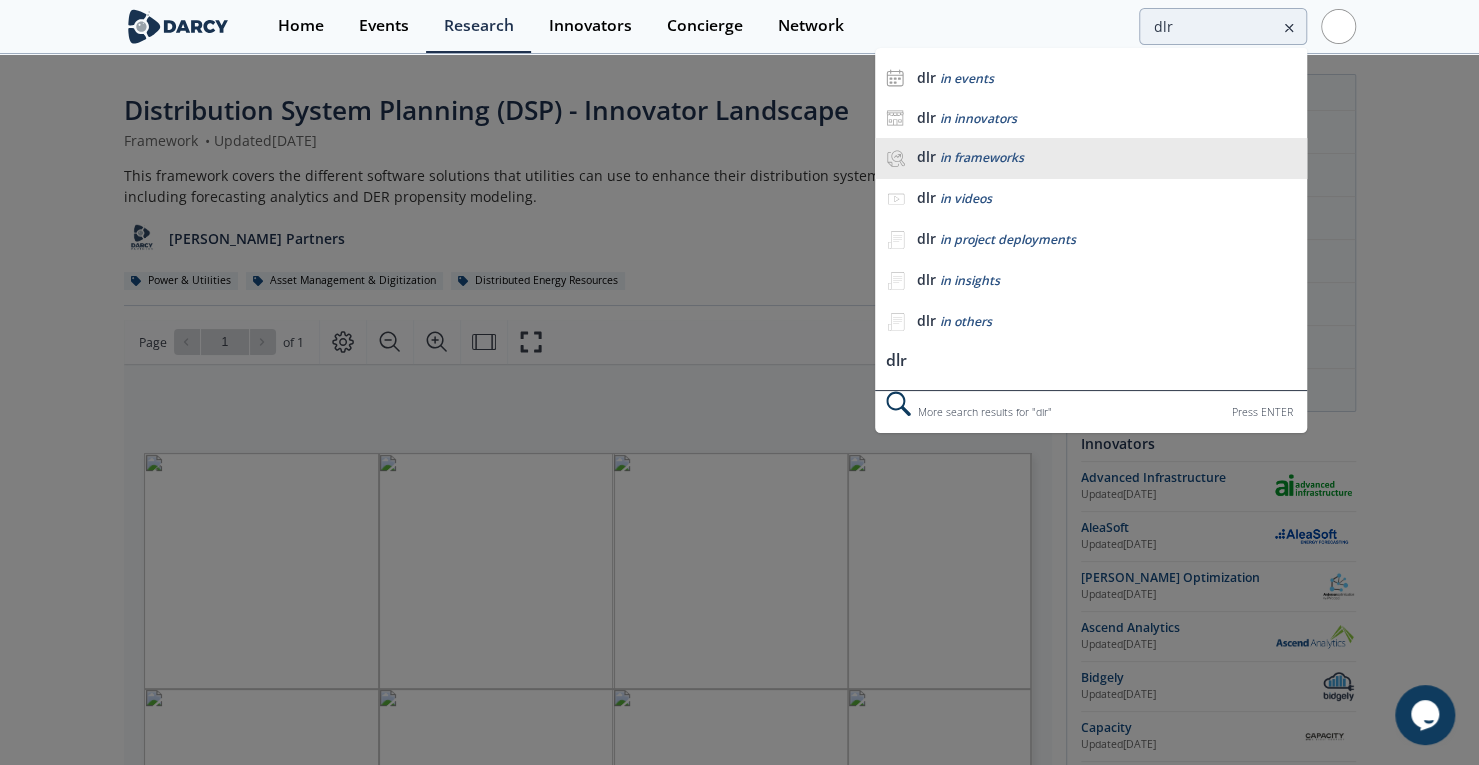 click on "in frameworks" at bounding box center (981, 157) 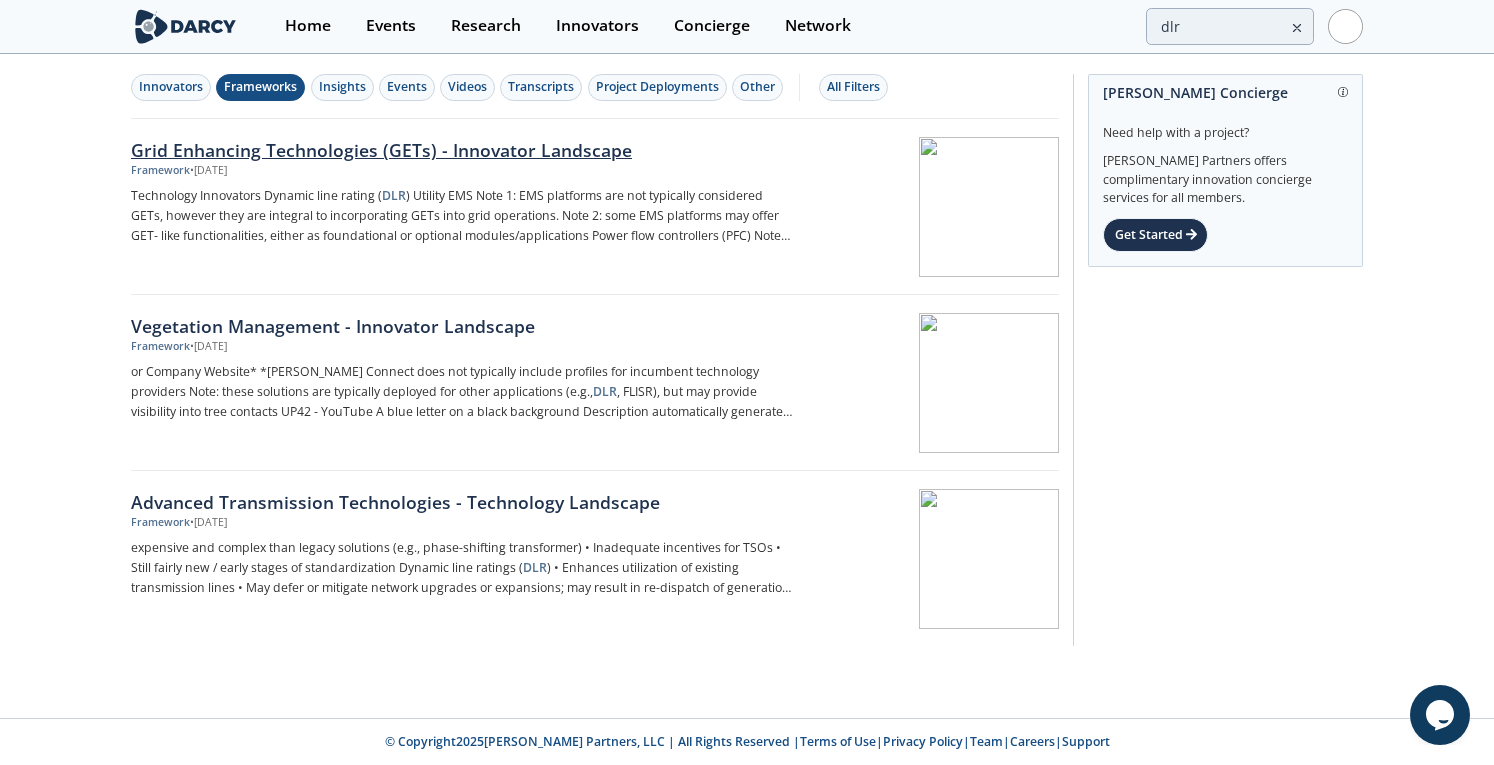 click on "Grid Enhancing Technologies (GETs) - Innovator Landscape" at bounding box center [462, 150] 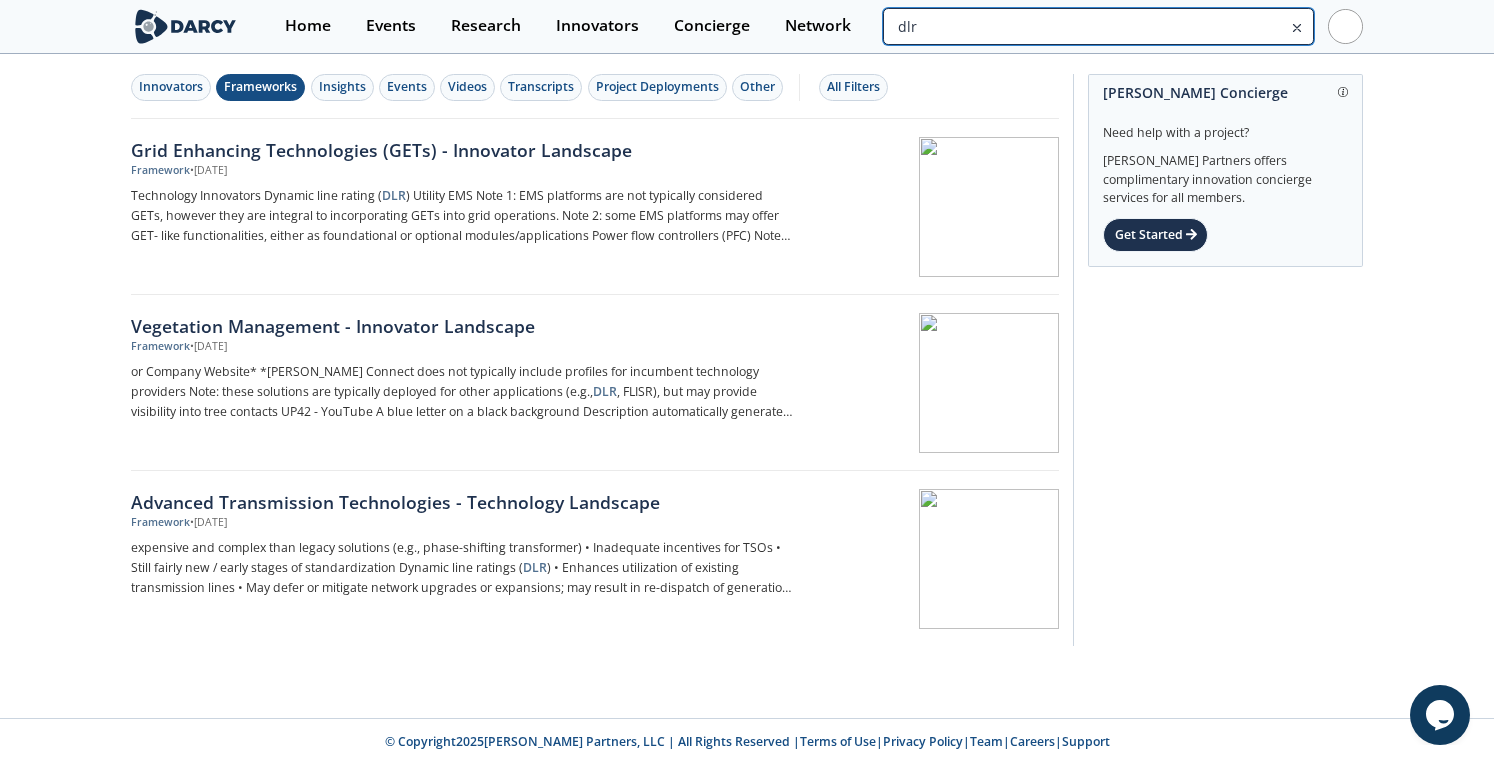 click on "dlr" at bounding box center [1098, 26] 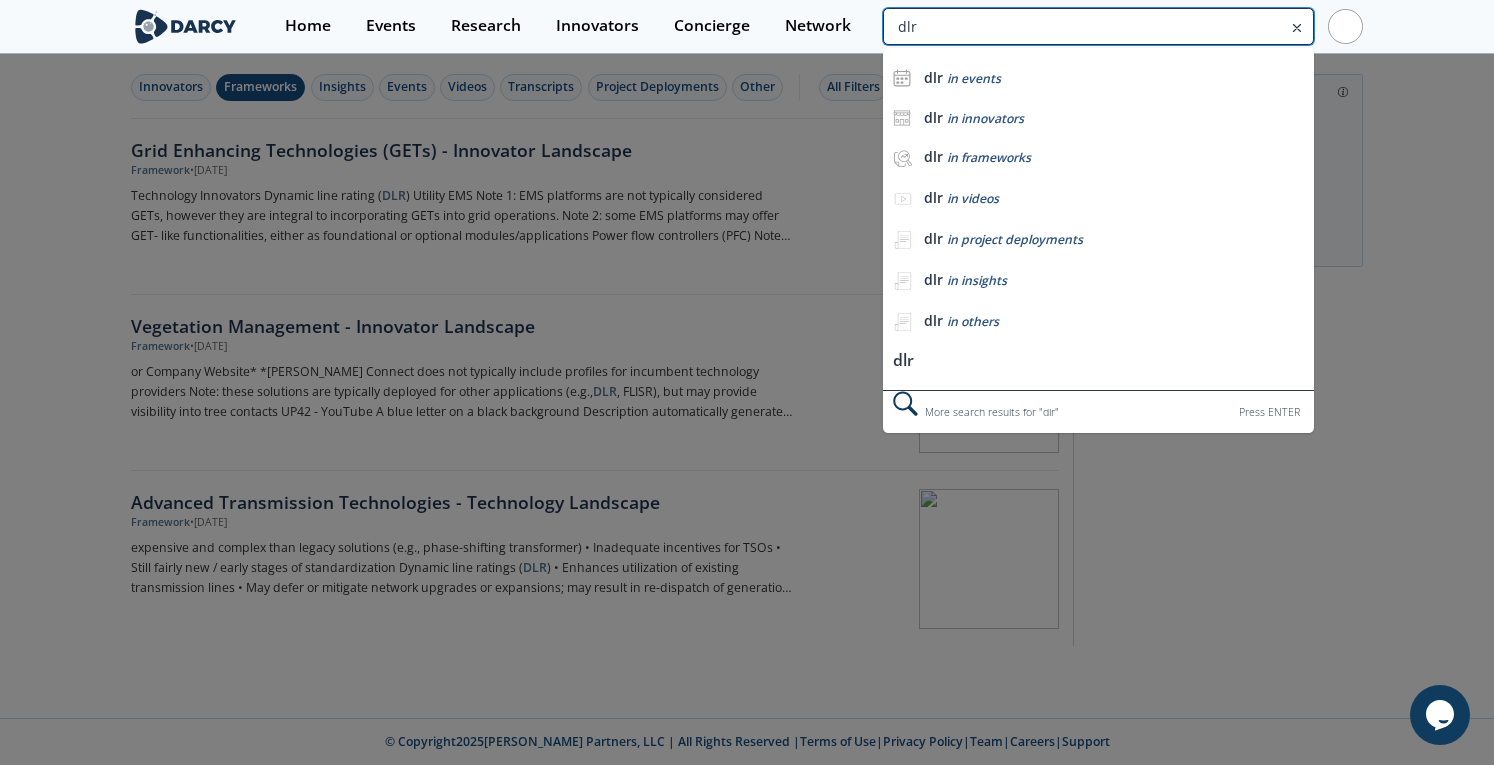 click on "dlr" at bounding box center [1098, 26] 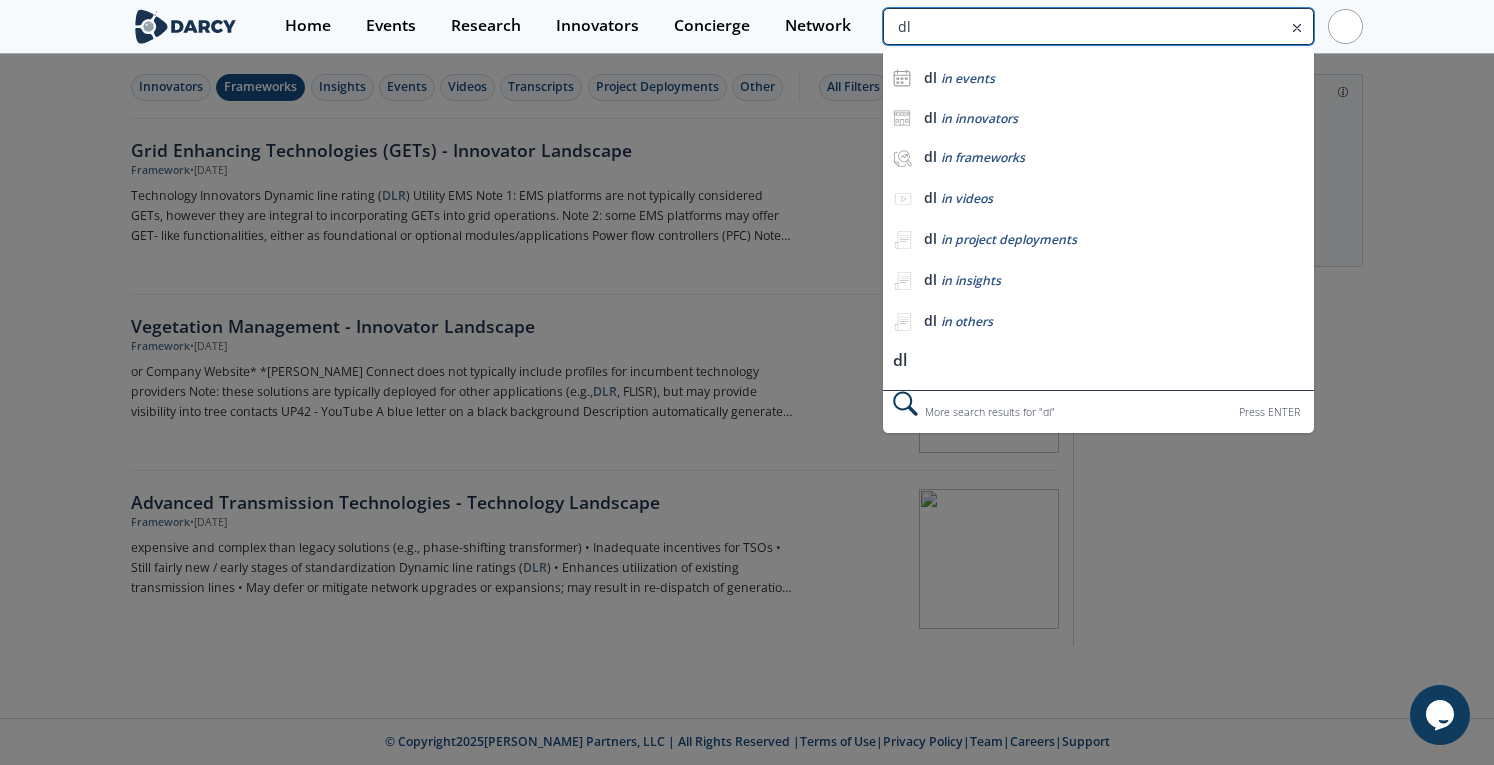 type on "d" 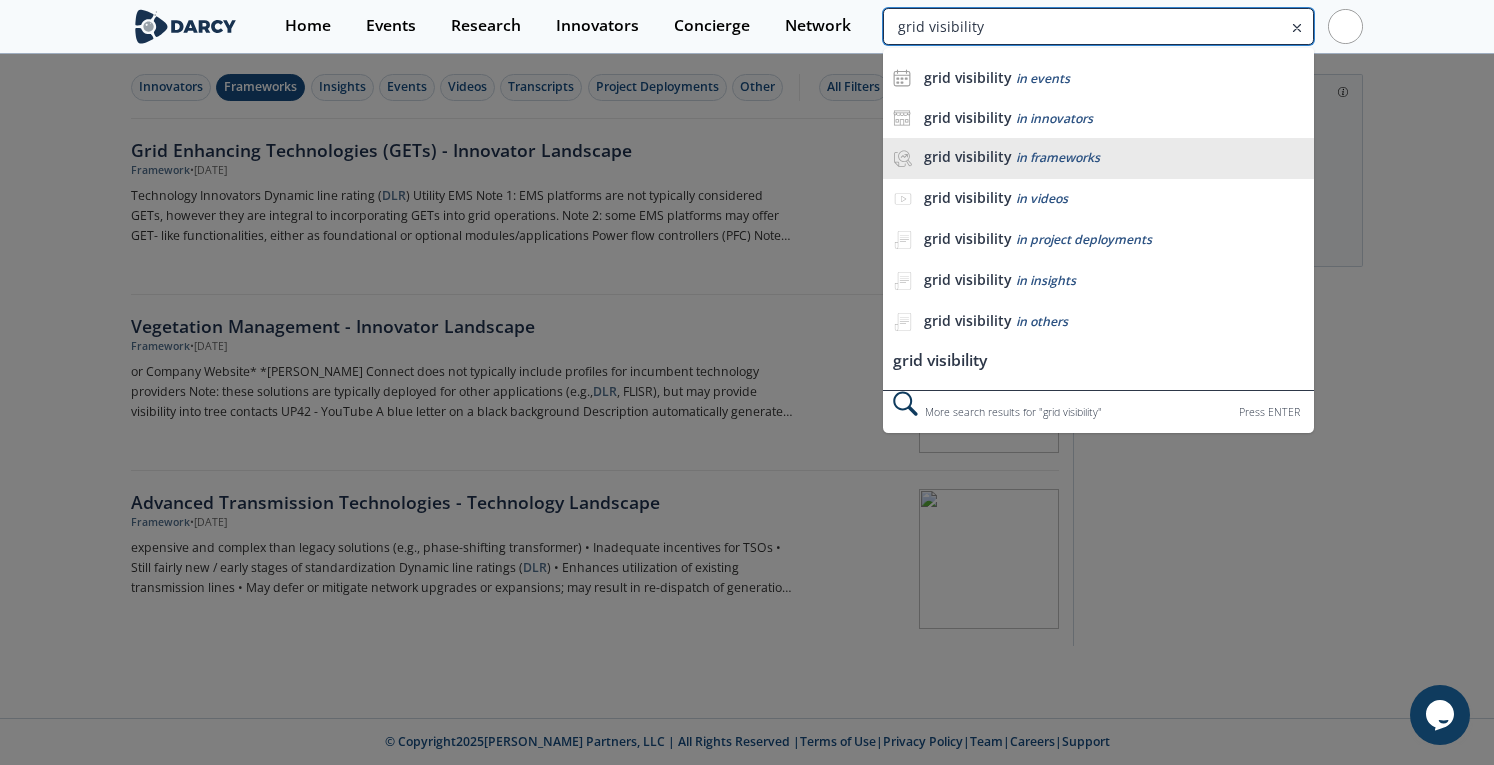 type on "grid visibility" 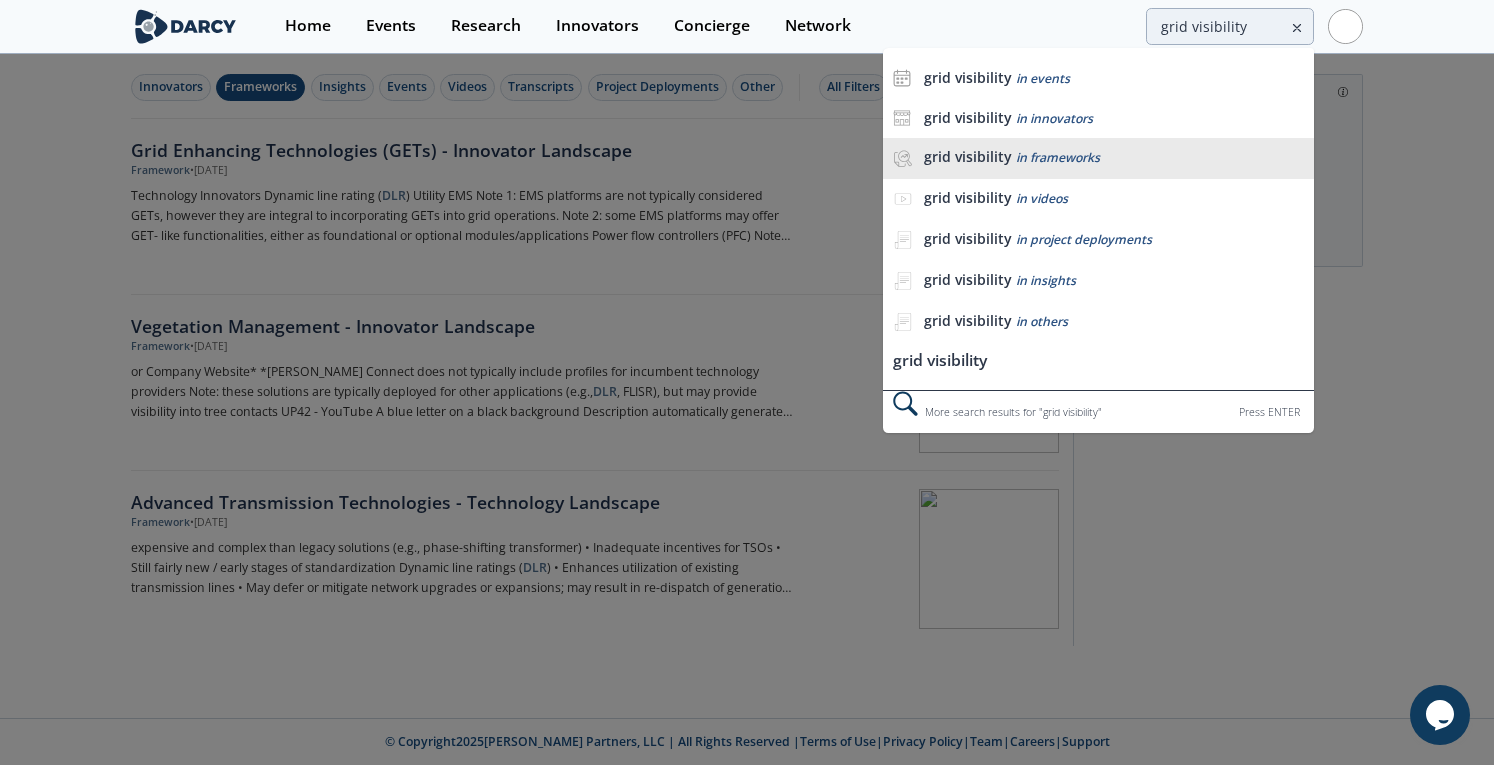 click on "grid visibility
in frameworks" at bounding box center [1098, 158] 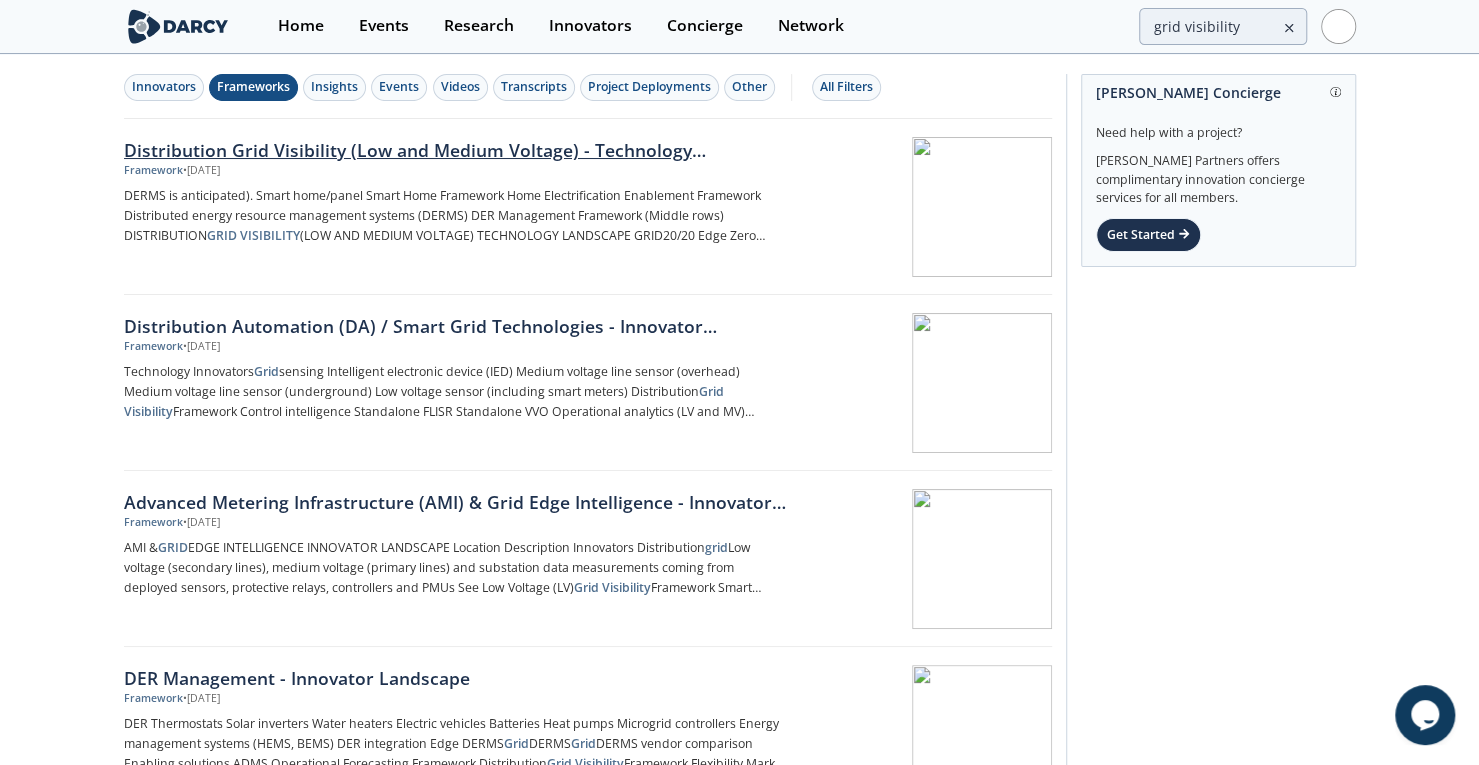 click on "Distribution Grid Visibility (Low and Medium Voltage) - Technology Landscape" at bounding box center [455, 150] 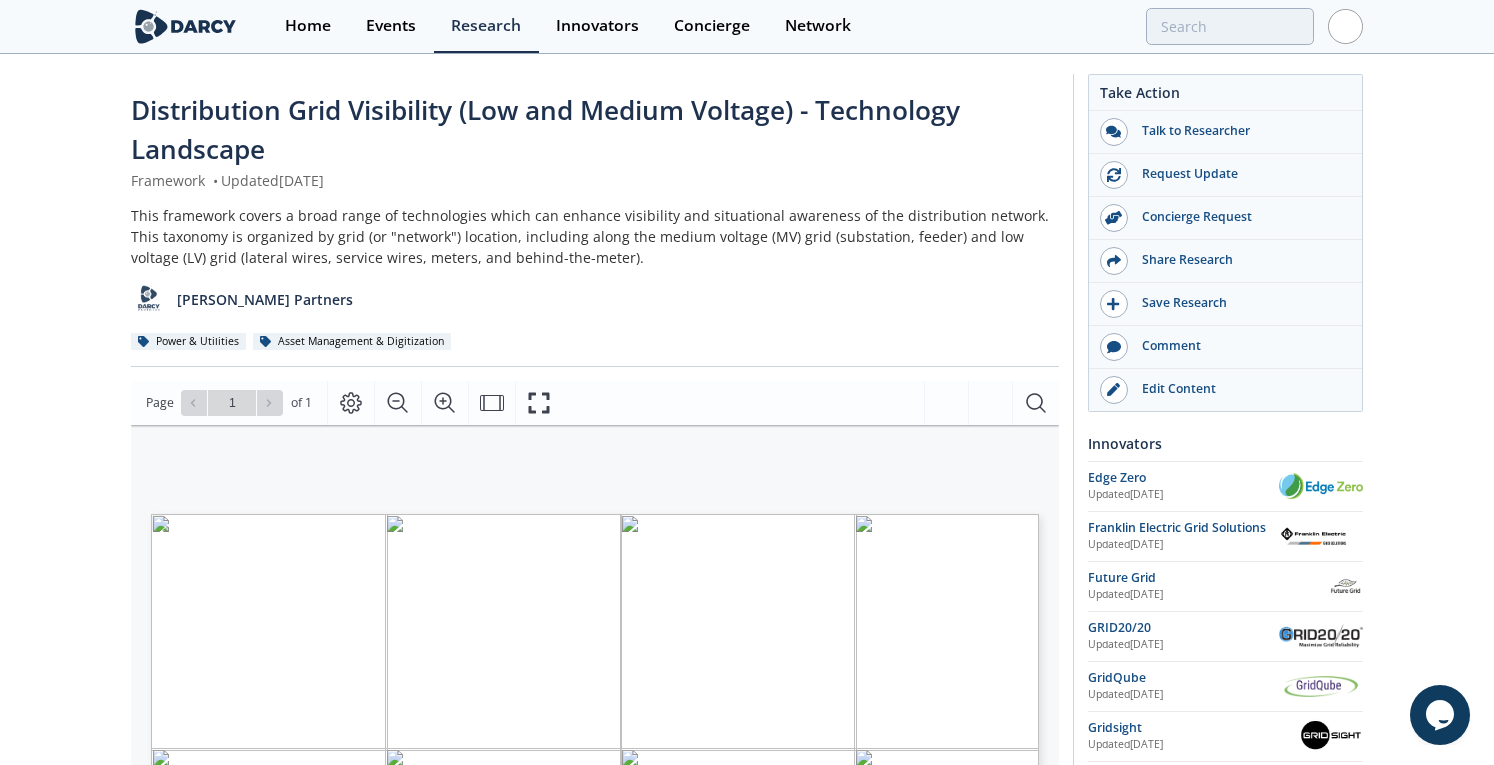 click on "DER Management Framework" at bounding box center [881, 638] 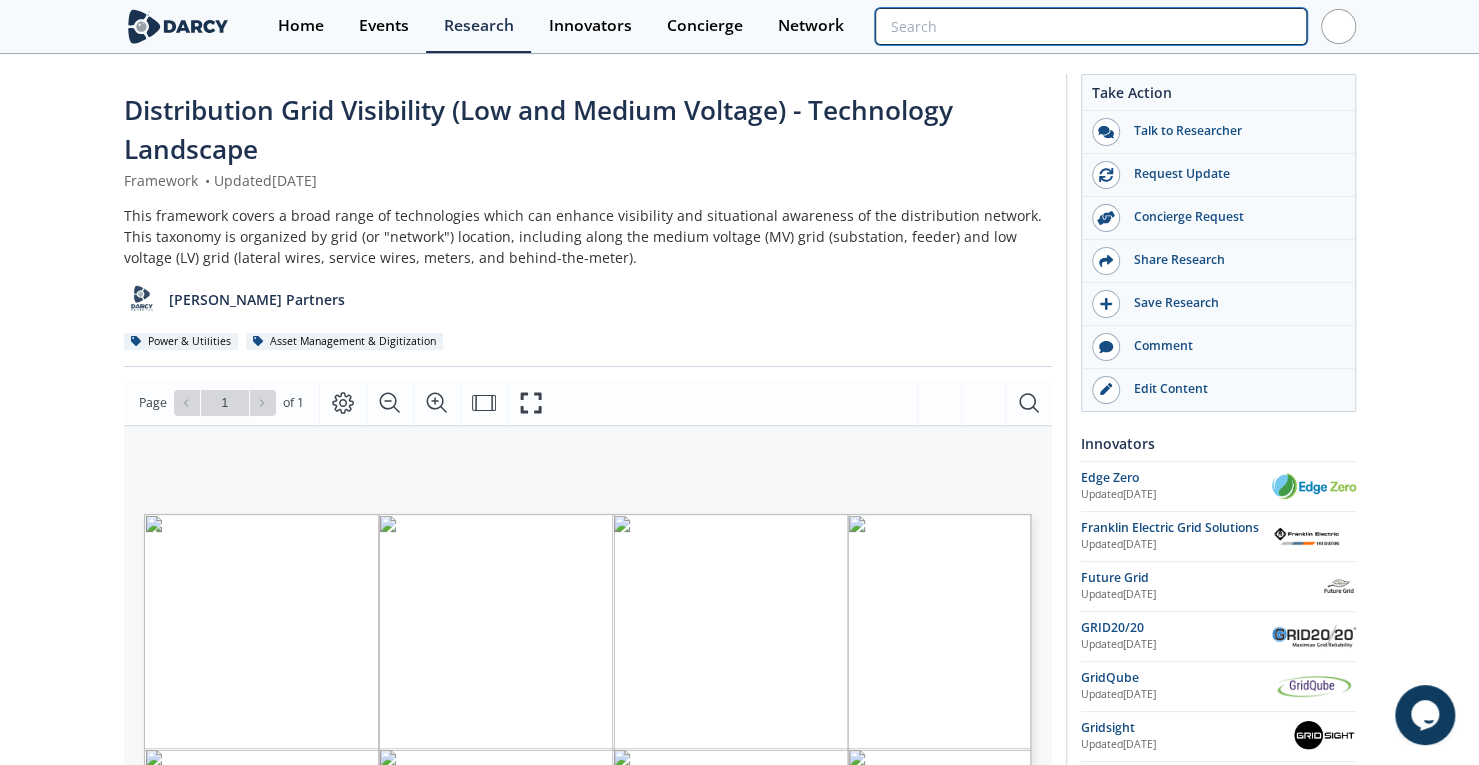 click at bounding box center (1090, 26) 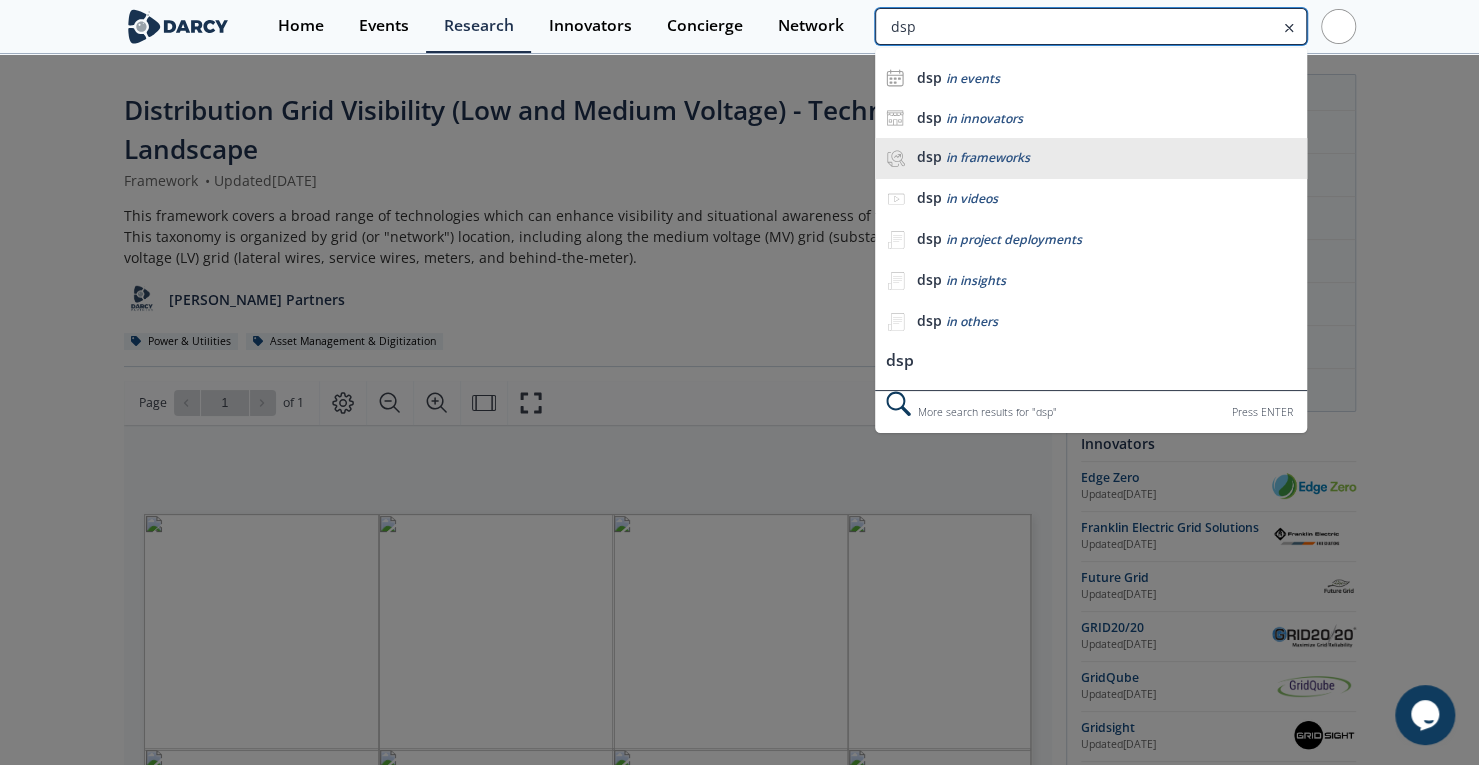 type on "dsp" 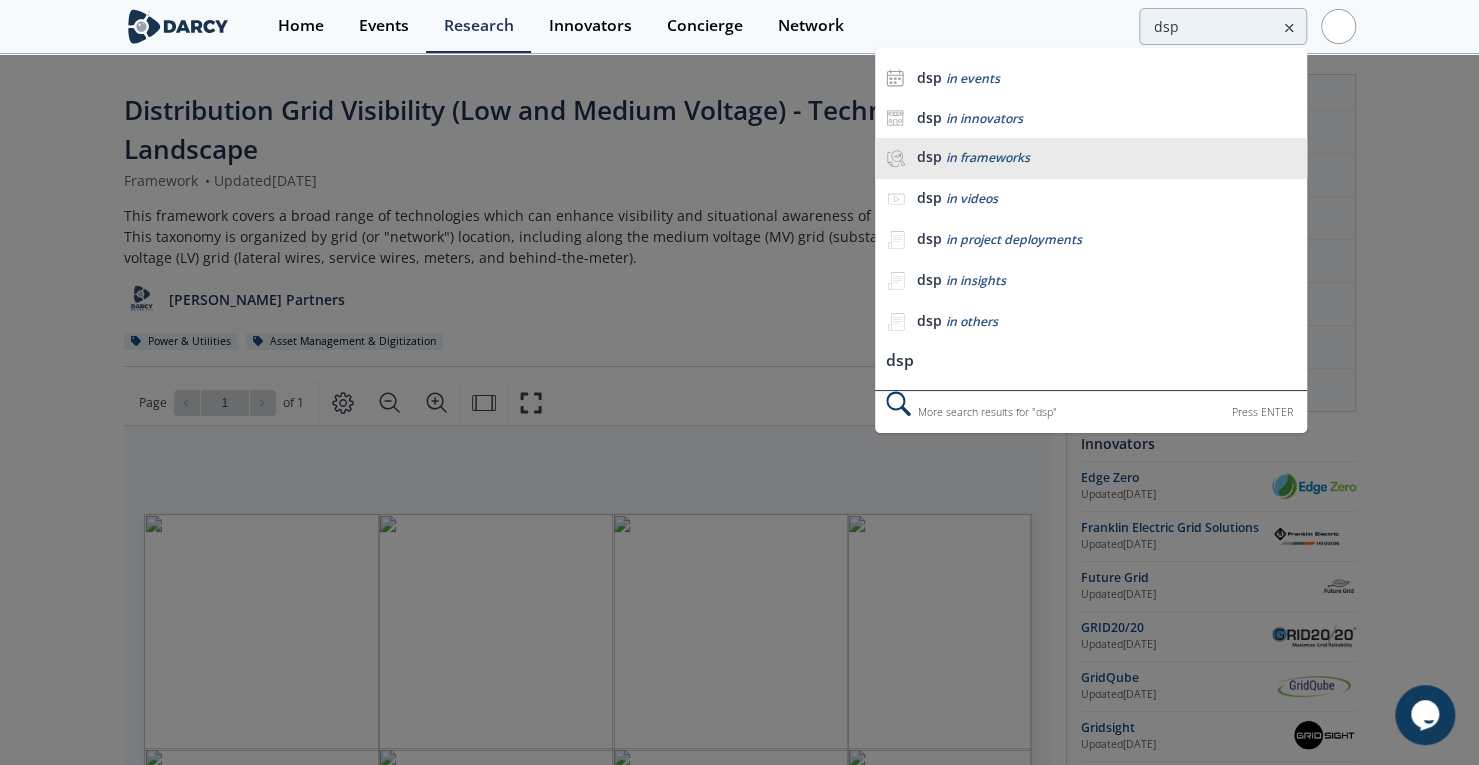 click on "in frameworks" at bounding box center (987, 157) 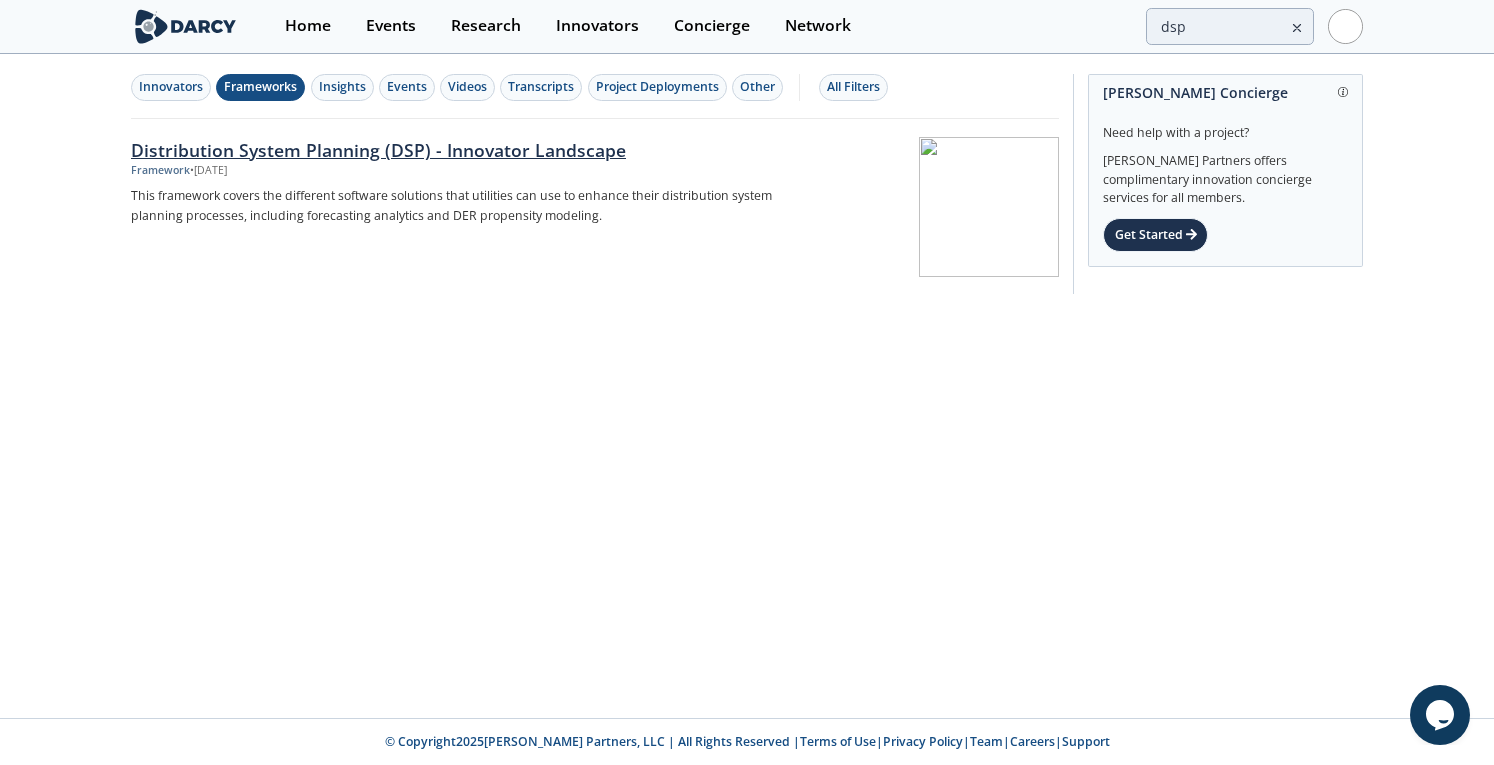 click on "Distribution System Planning (DSP) - Innovator Landscape" at bounding box center [462, 150] 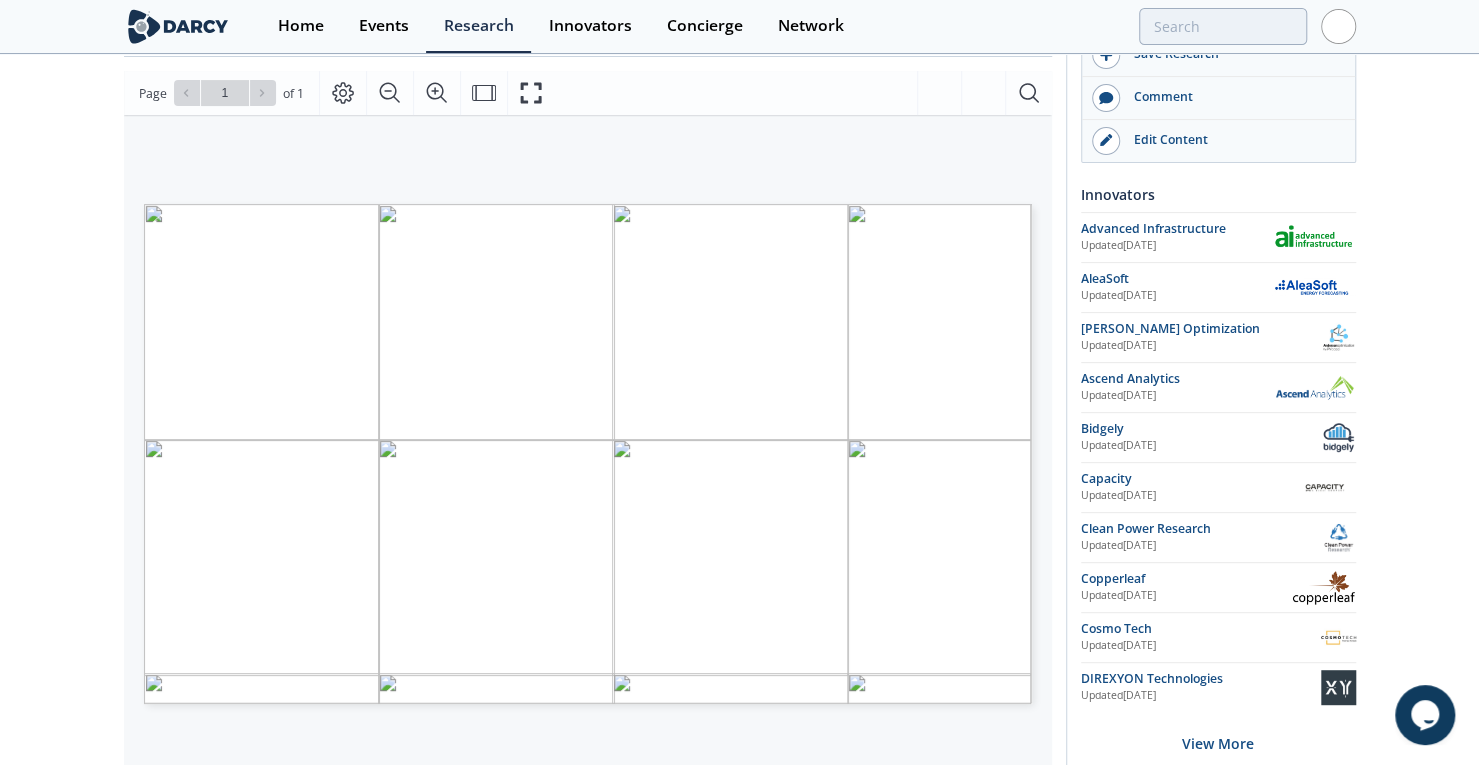 scroll, scrollTop: 250, scrollLeft: 0, axis: vertical 